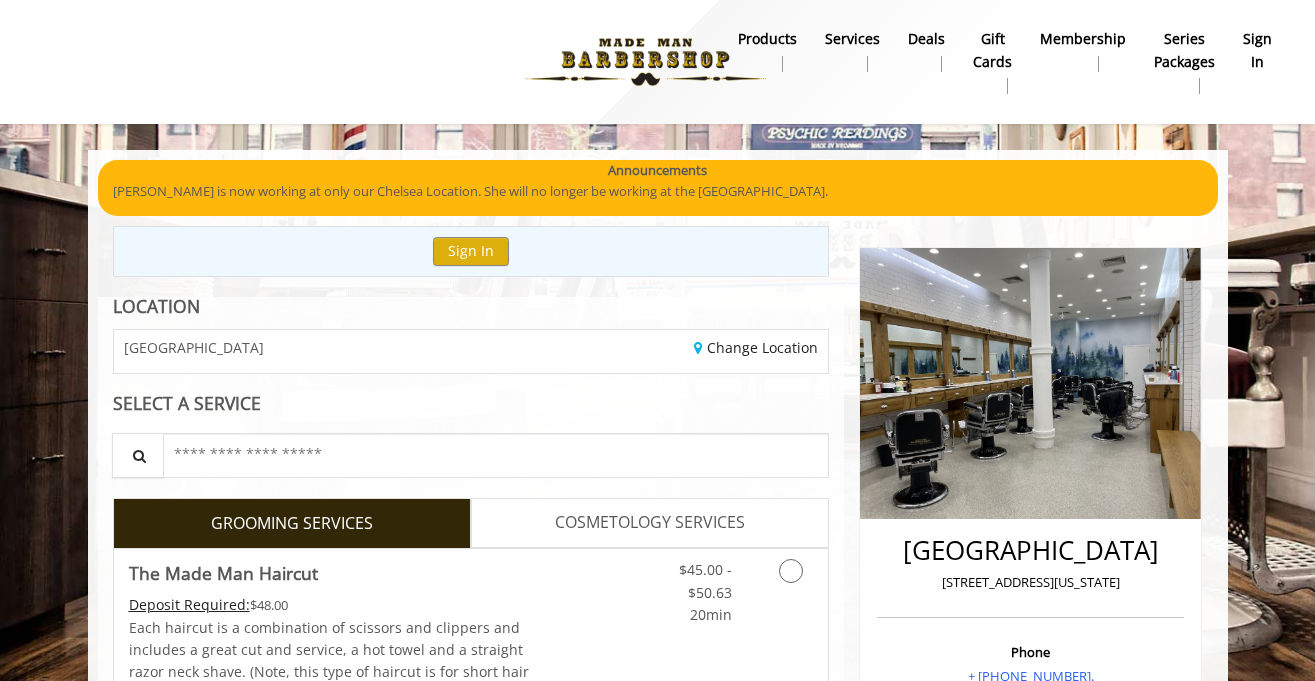 scroll, scrollTop: 396, scrollLeft: 0, axis: vertical 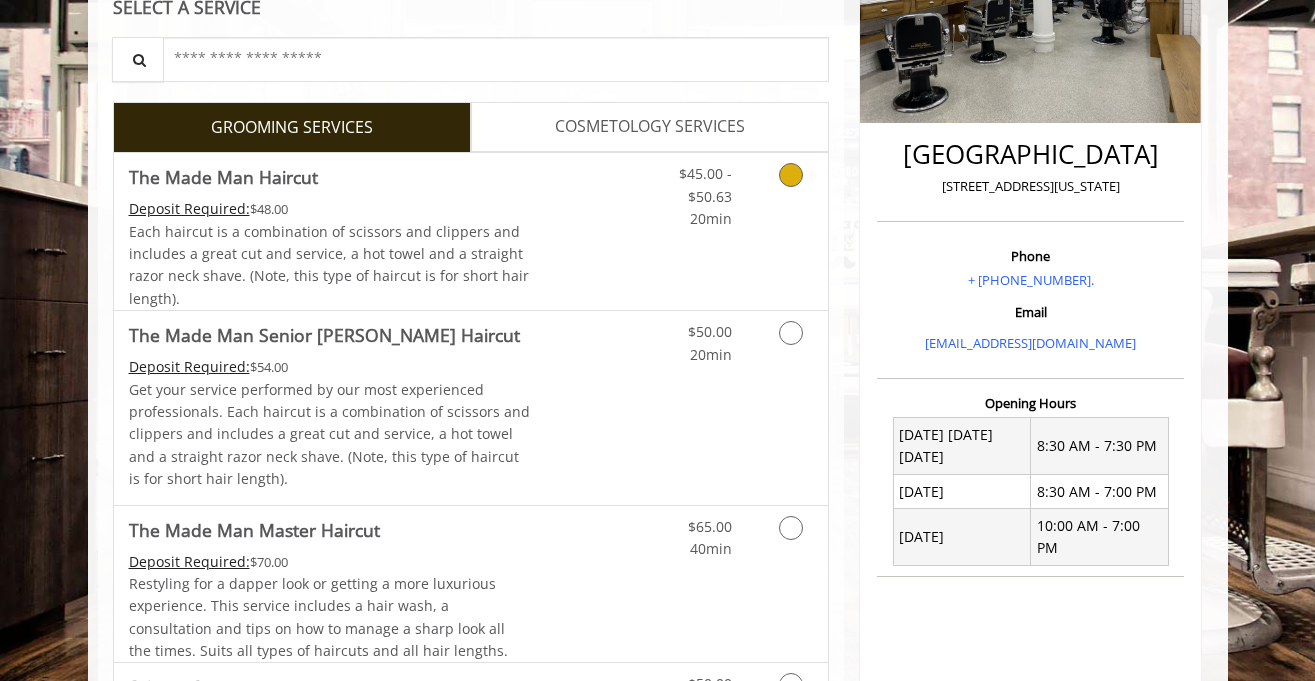 click at bounding box center (787, 191) 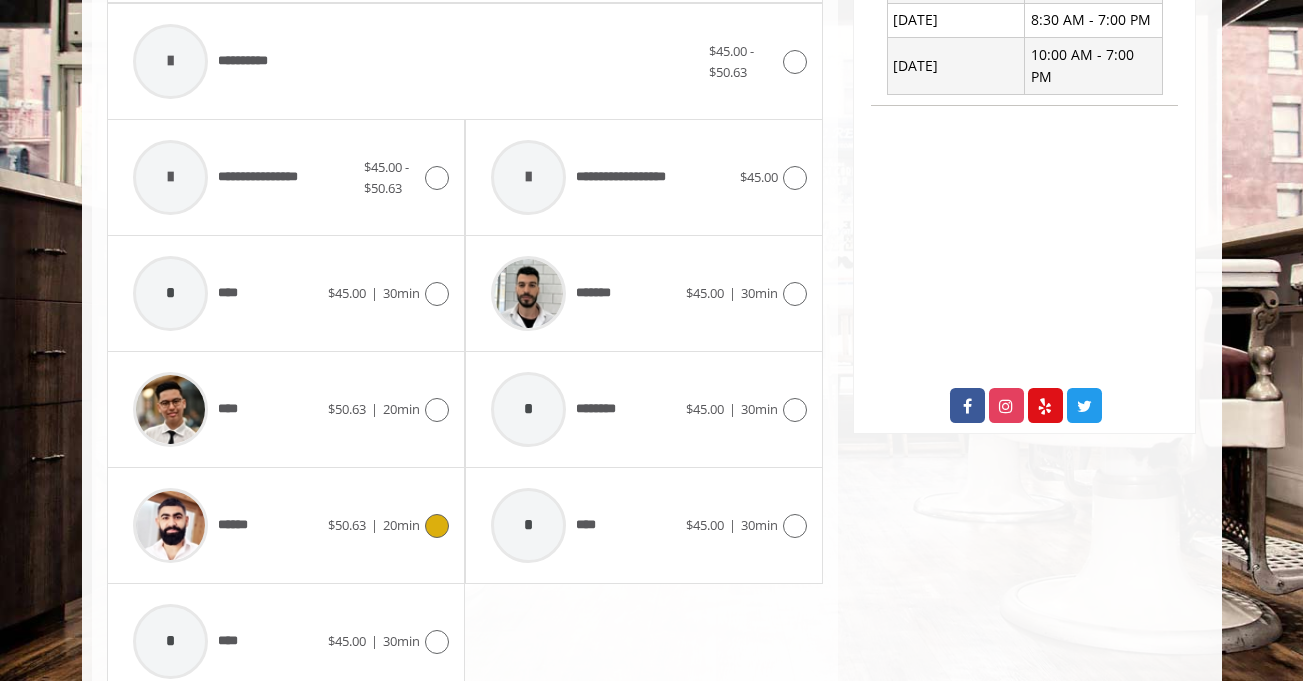 click on "****** $50.63 | 20min" at bounding box center [286, 525] 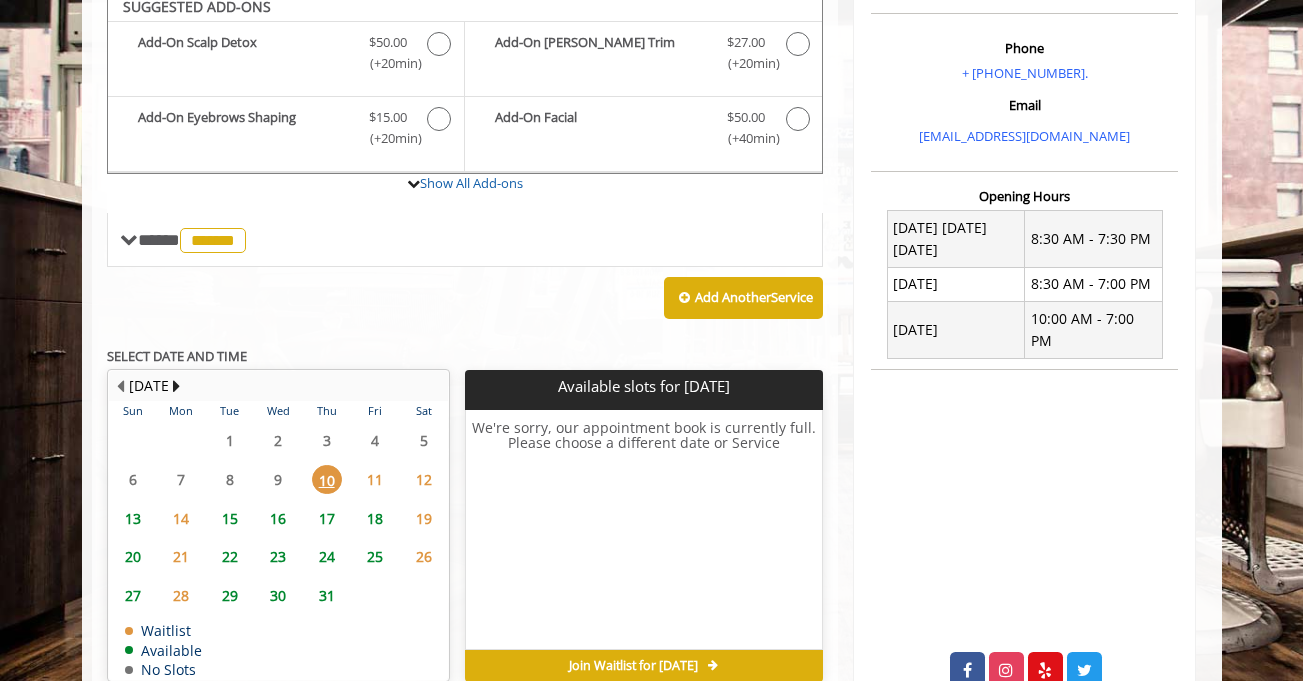 scroll, scrollTop: 592, scrollLeft: 0, axis: vertical 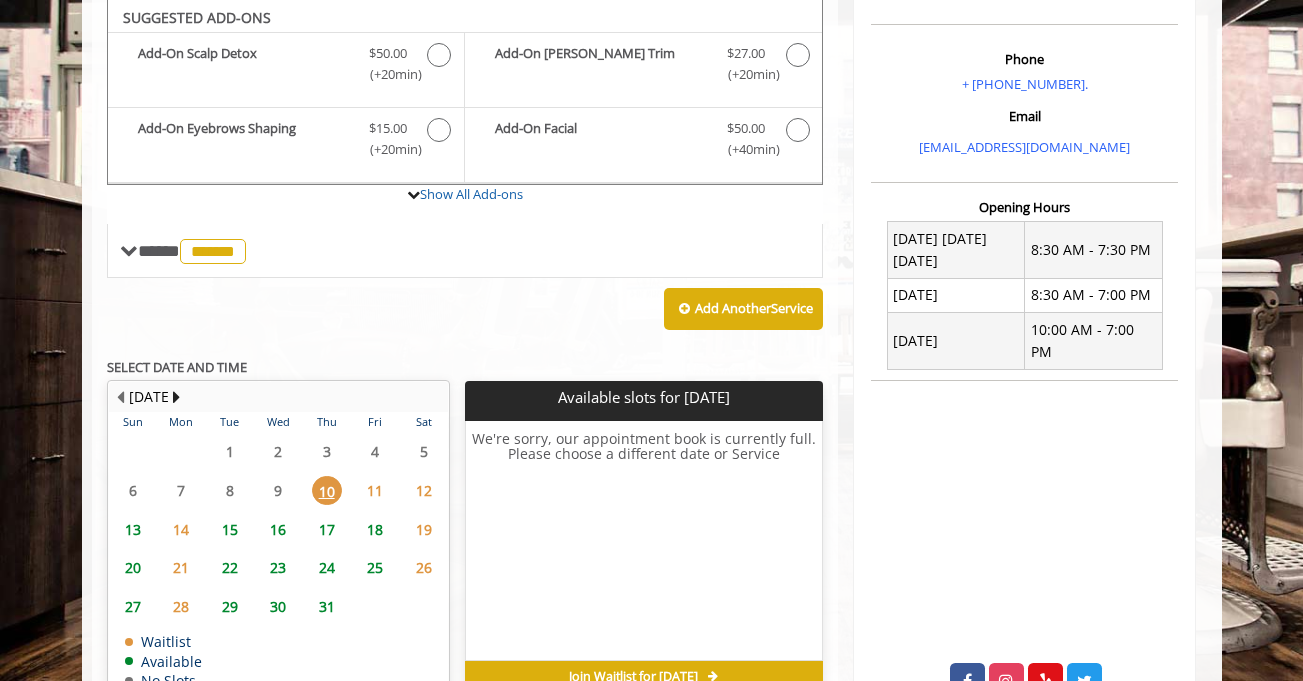 click on "15" 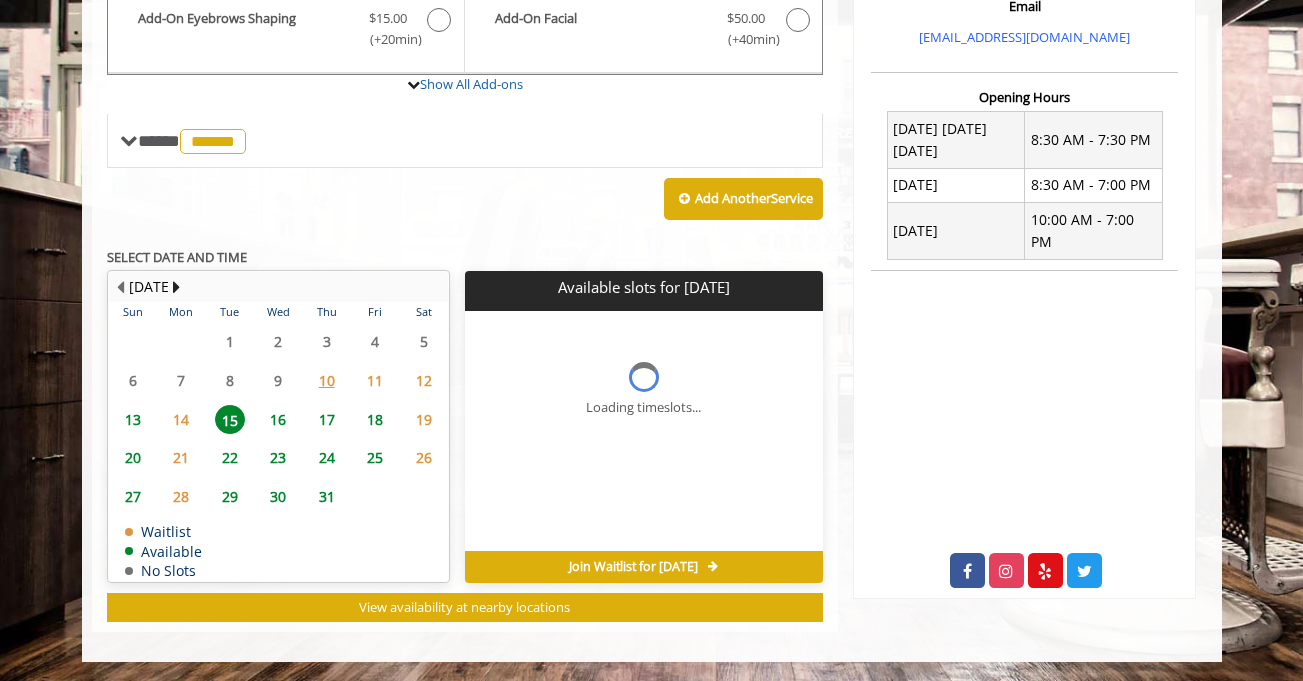 scroll, scrollTop: 732, scrollLeft: 0, axis: vertical 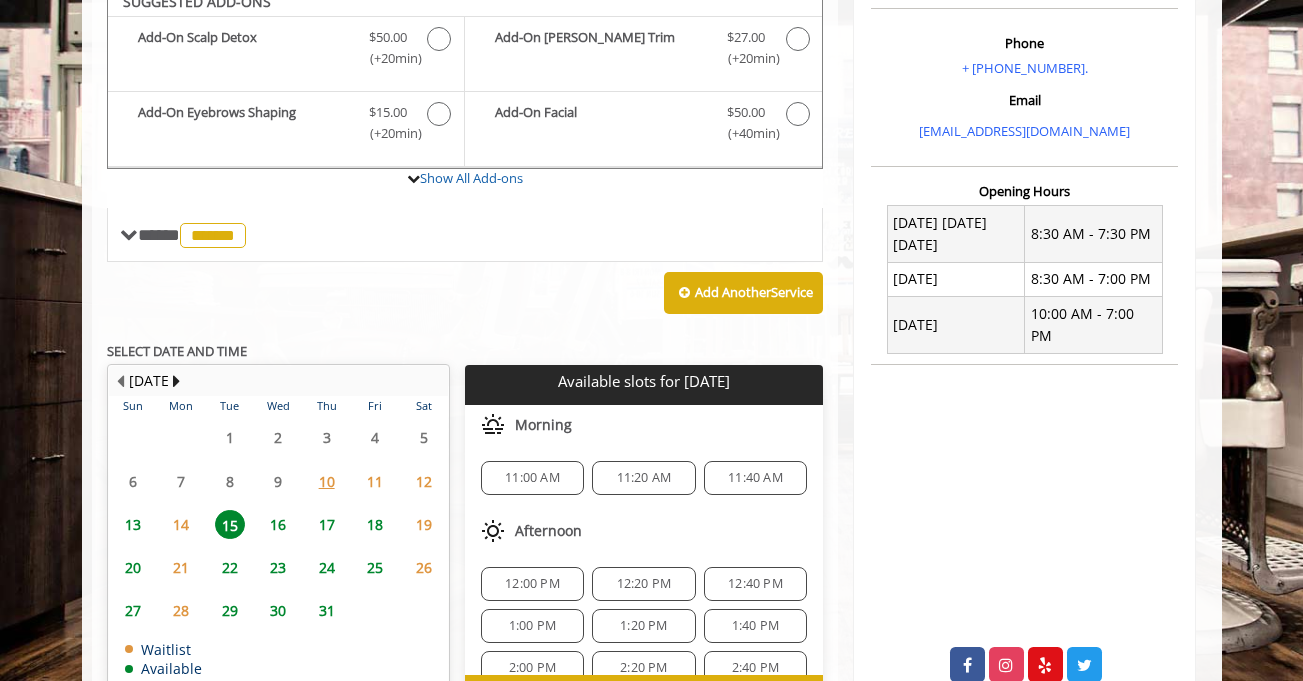 click on "11:00 AM" 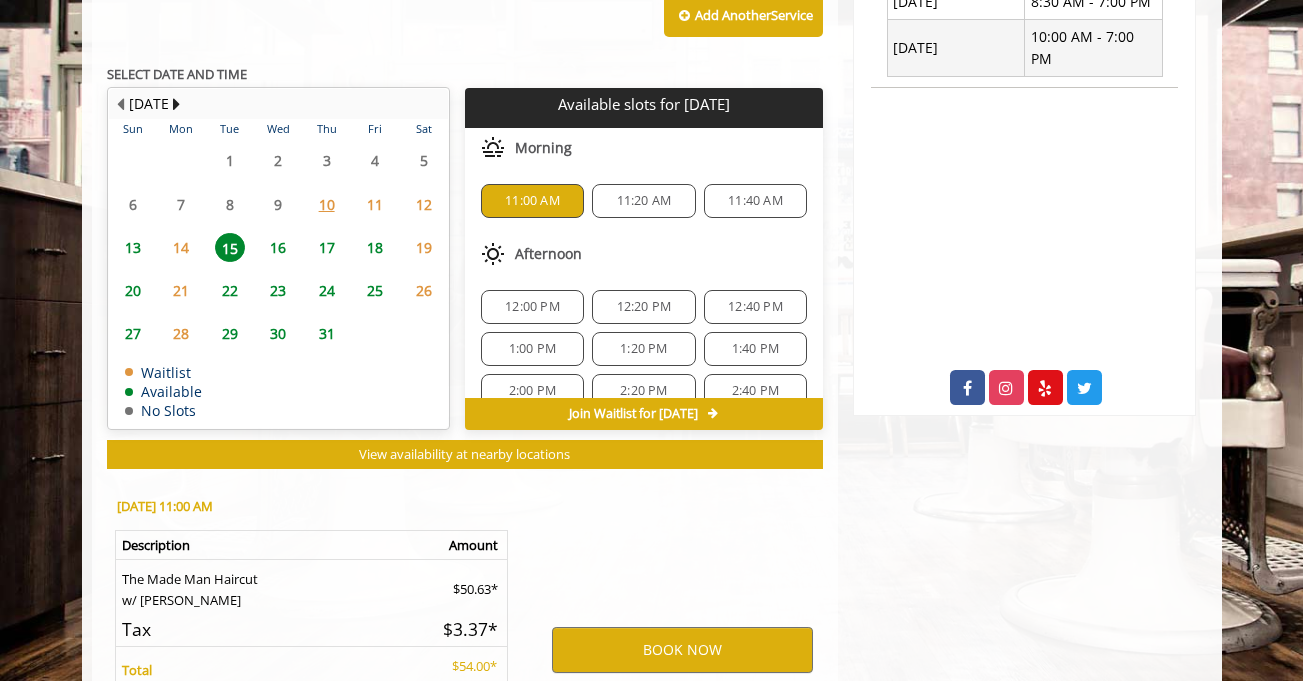 scroll, scrollTop: 1093, scrollLeft: 0, axis: vertical 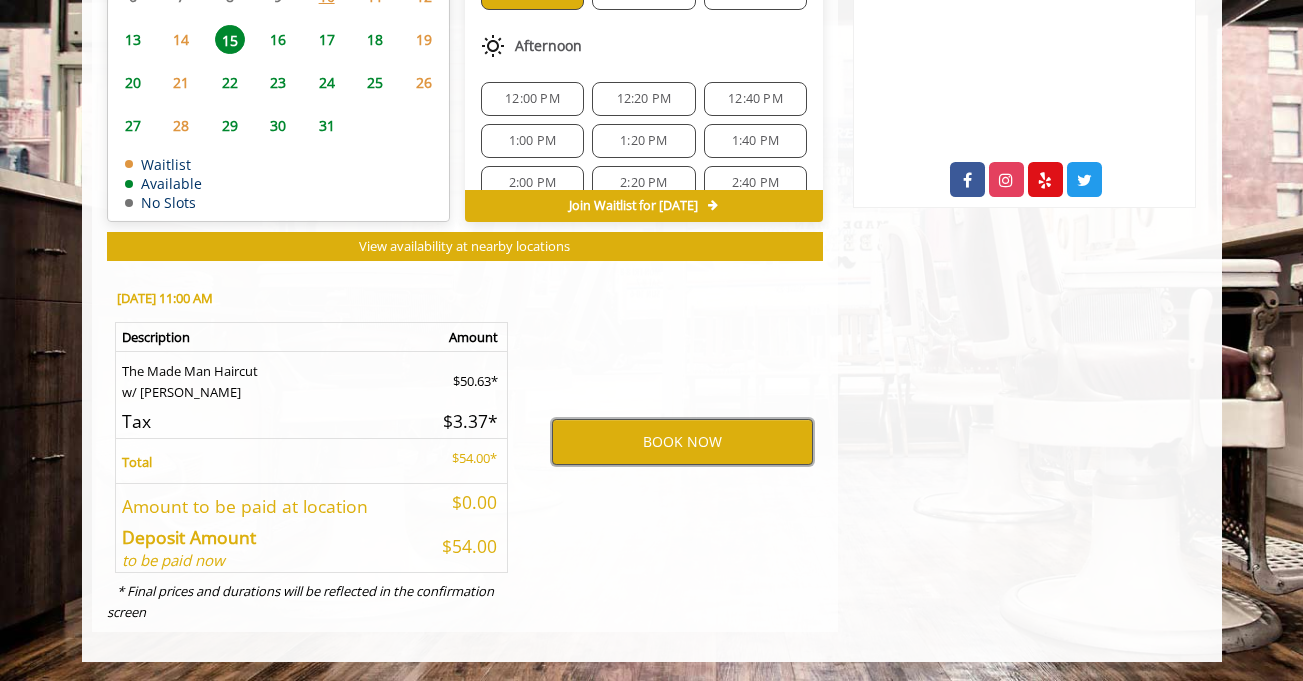 click on "BOOK NOW" at bounding box center [682, 442] 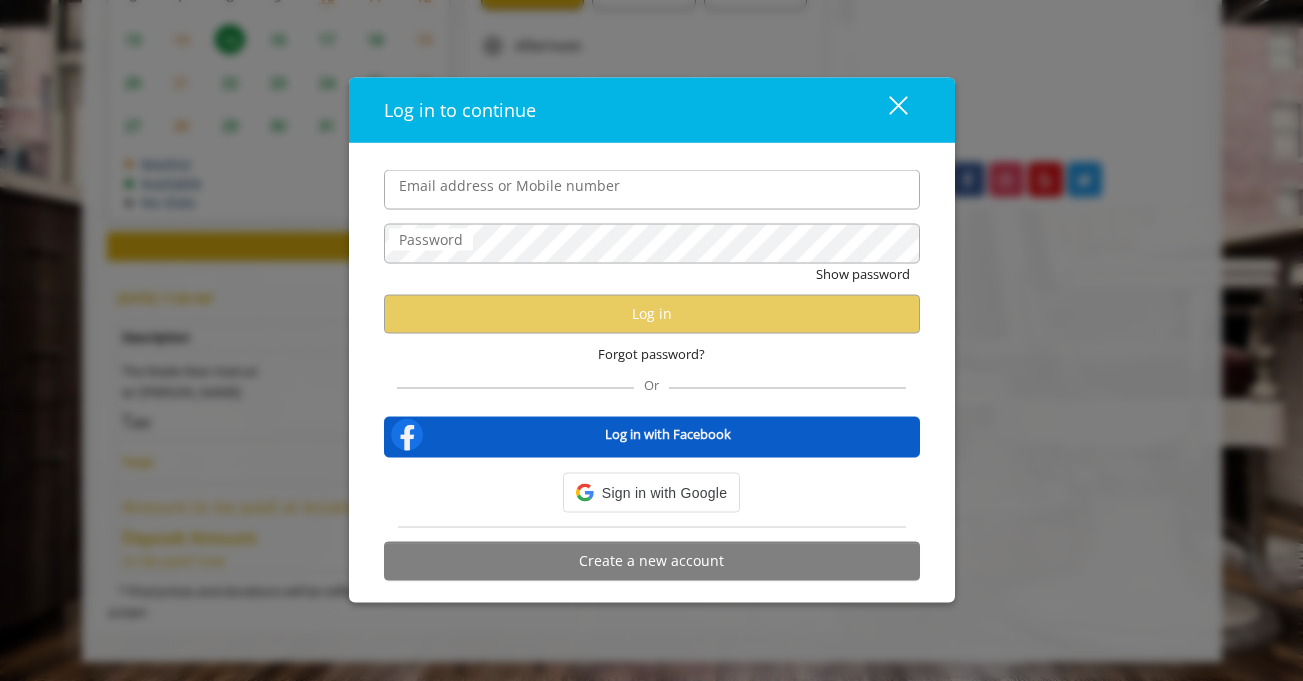 type on "**********" 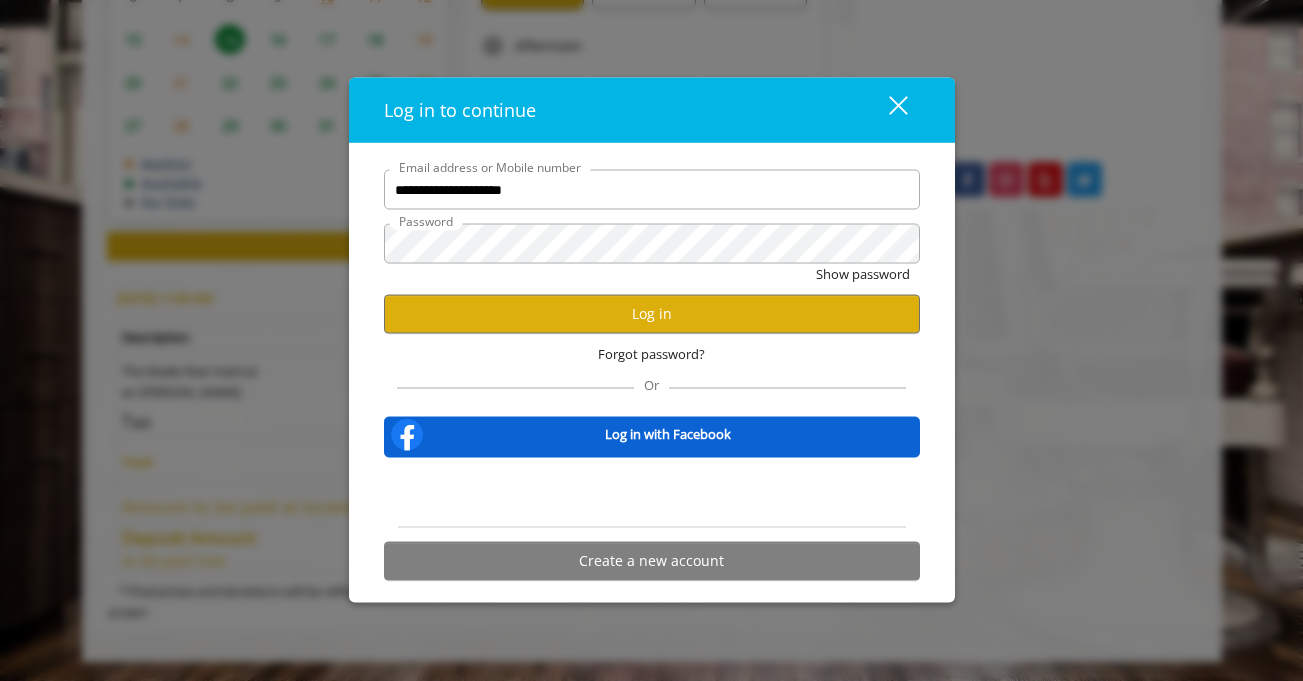 scroll, scrollTop: 0, scrollLeft: 0, axis: both 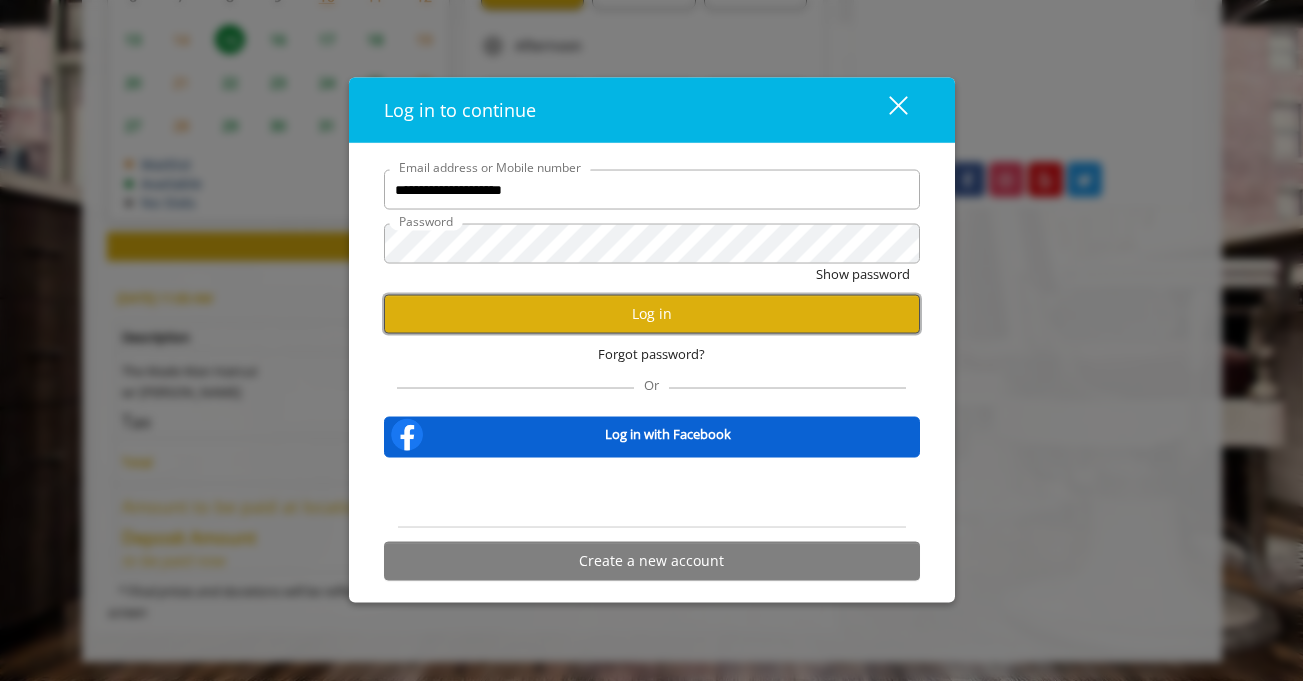 click on "Log in" at bounding box center (652, 313) 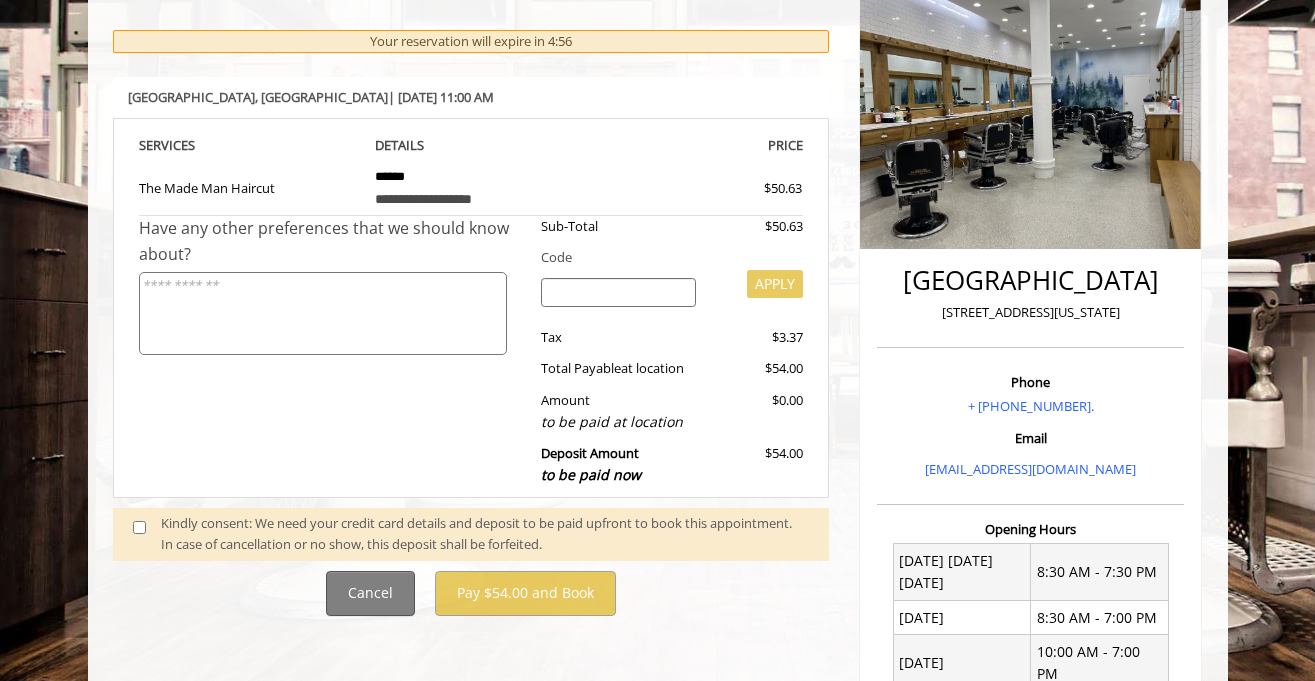 scroll, scrollTop: 240, scrollLeft: 0, axis: vertical 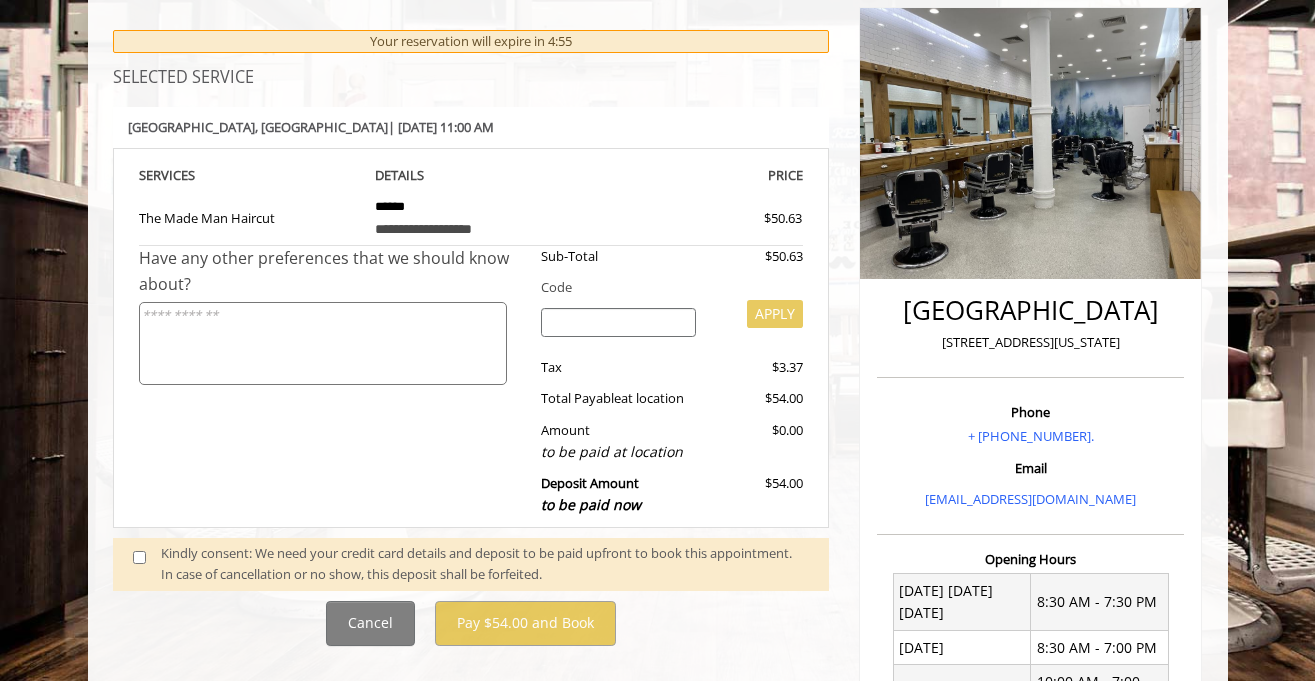 click on "Have any other preferences that we should know about?" 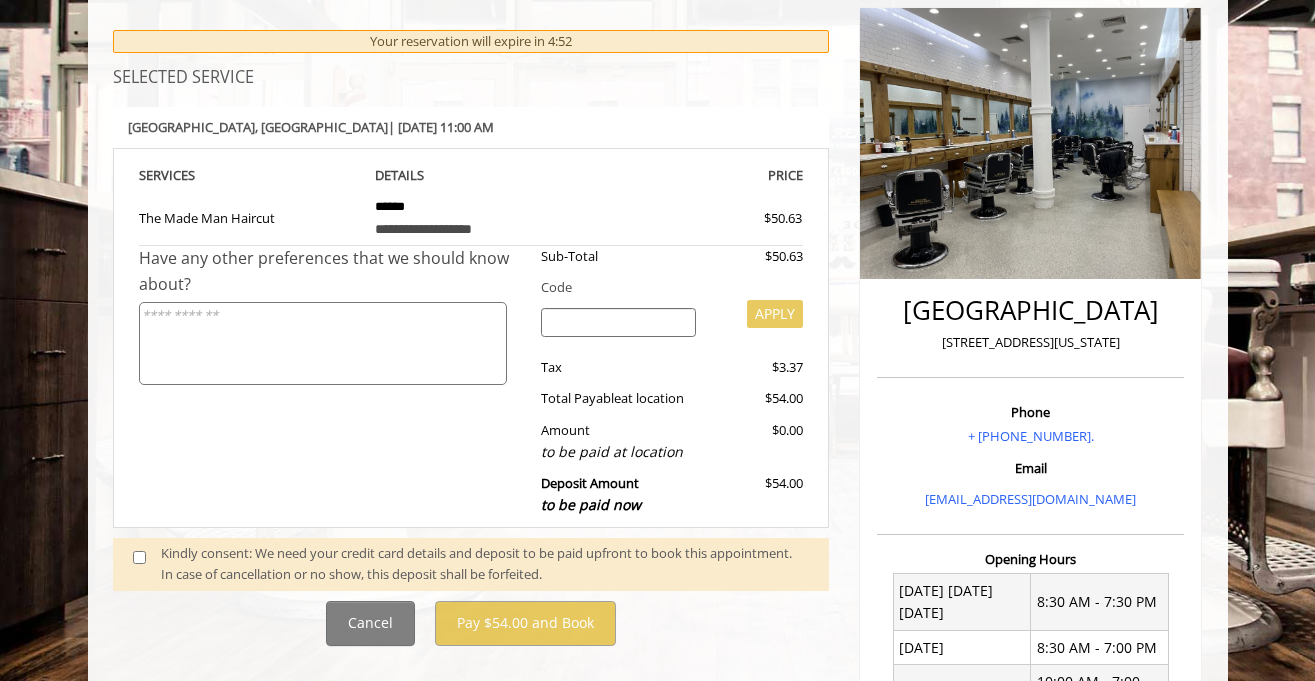 click on "Kindly consent: We need your credit card details and deposit to be paid upfront to book this appointment. In case of cancellation or no show, this deposit shall be forfeited." at bounding box center [485, 564] 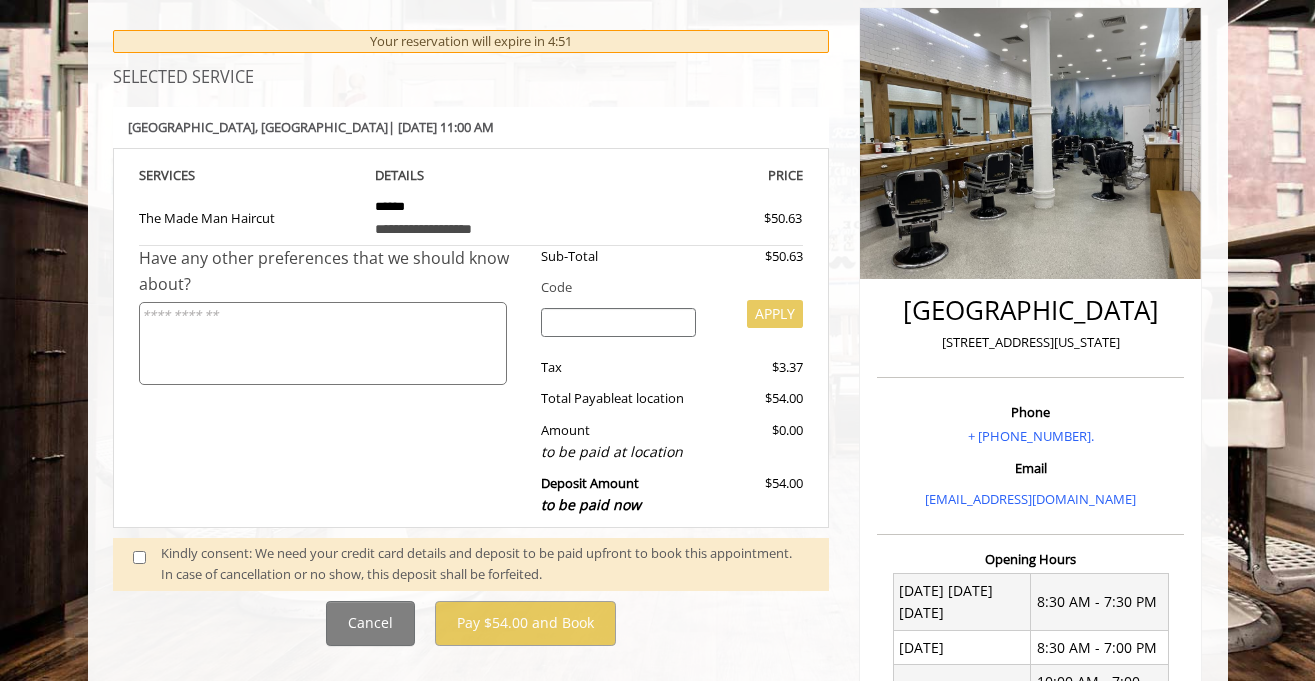 click 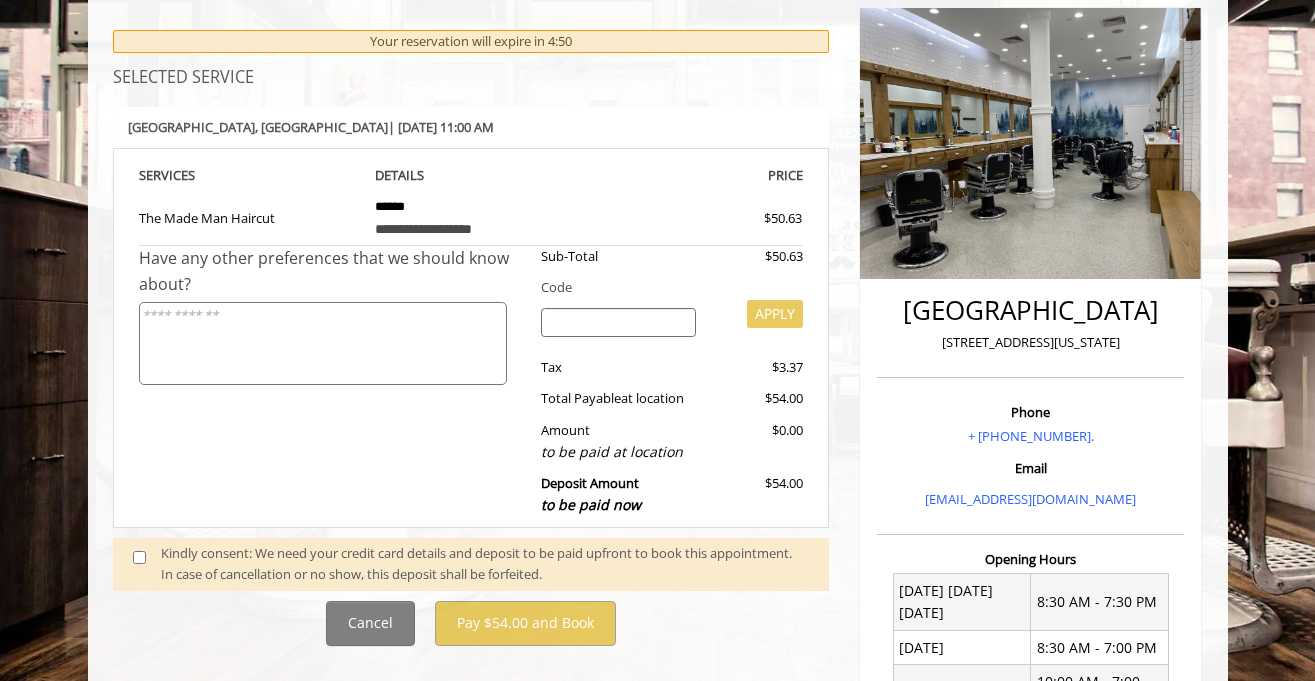 click 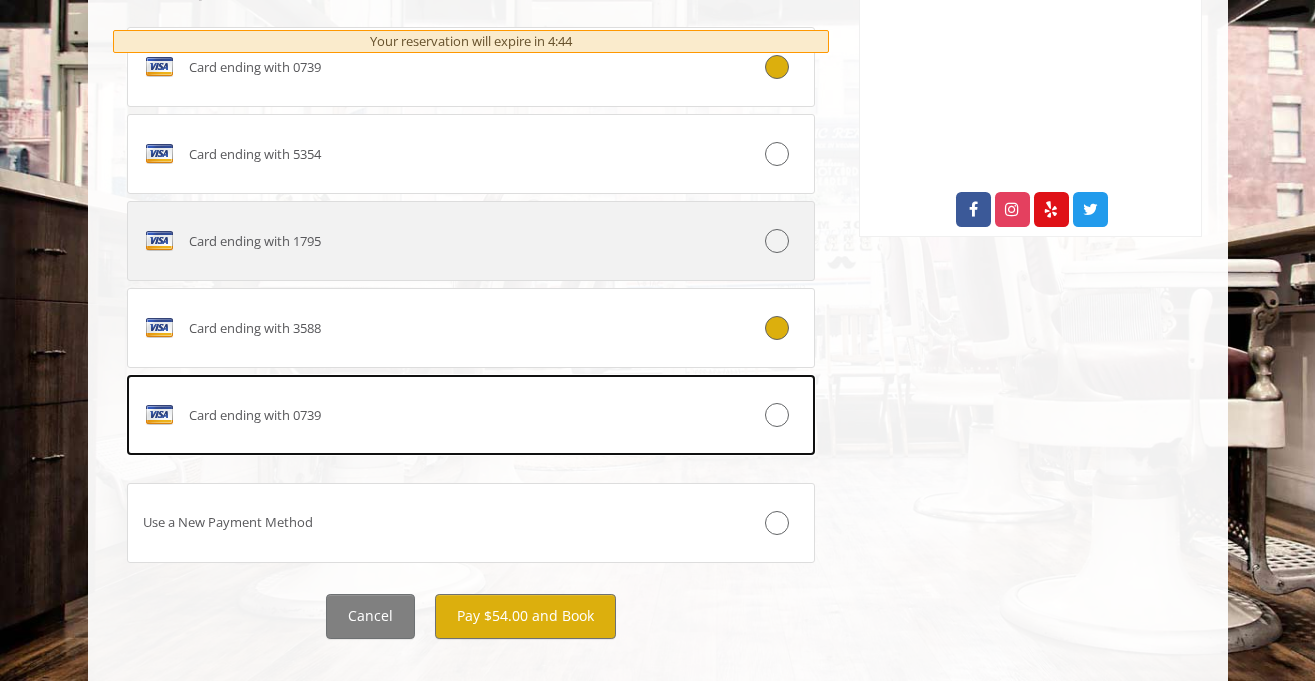 scroll, scrollTop: 1083, scrollLeft: 0, axis: vertical 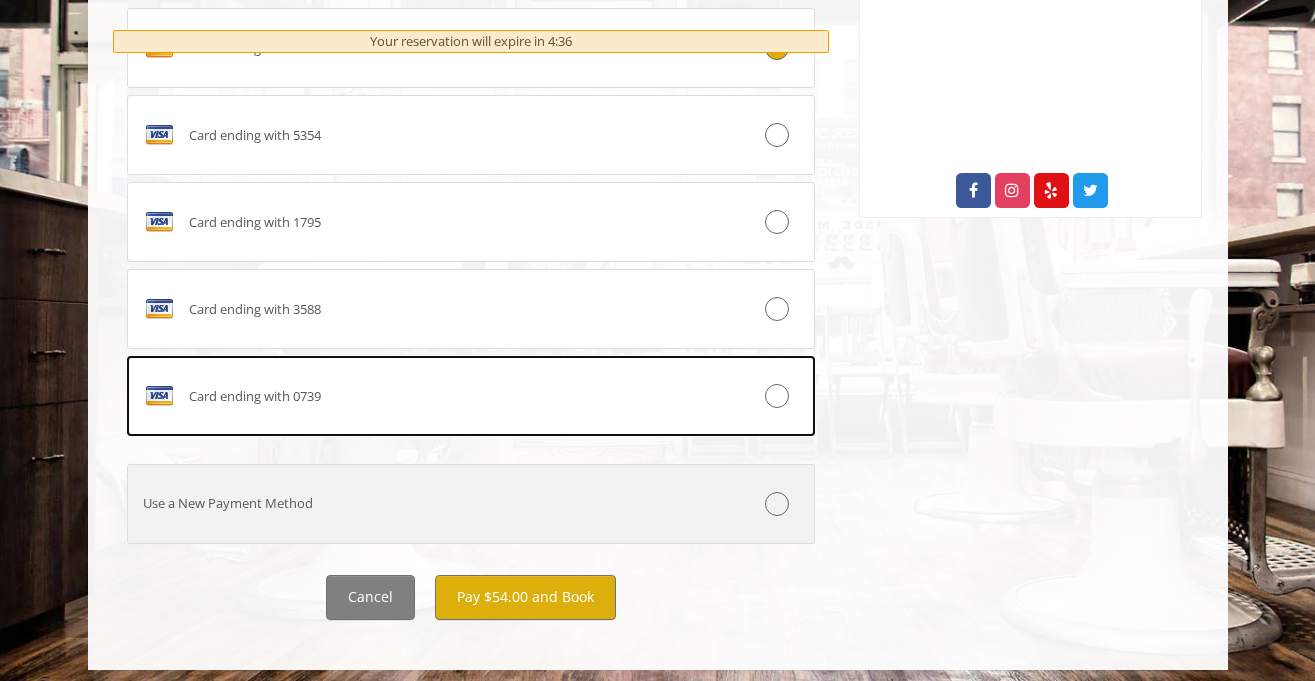 click on "Use a New Payment Method" 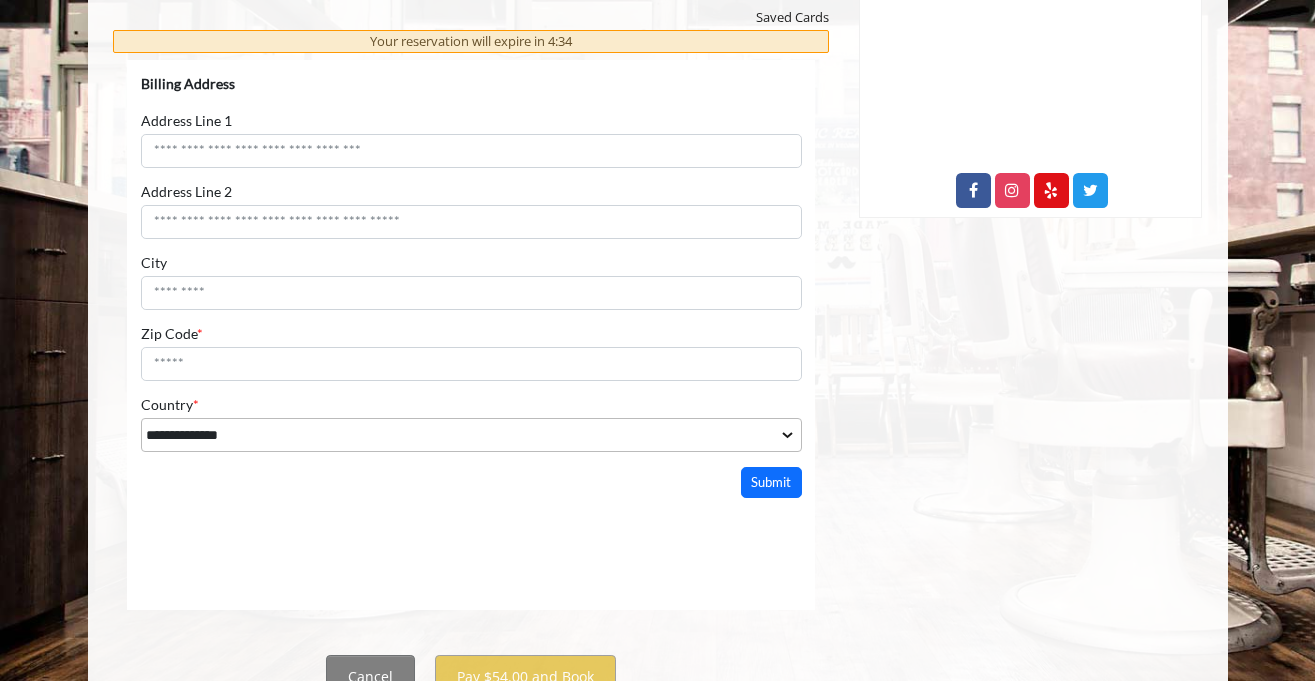 scroll, scrollTop: 0, scrollLeft: 0, axis: both 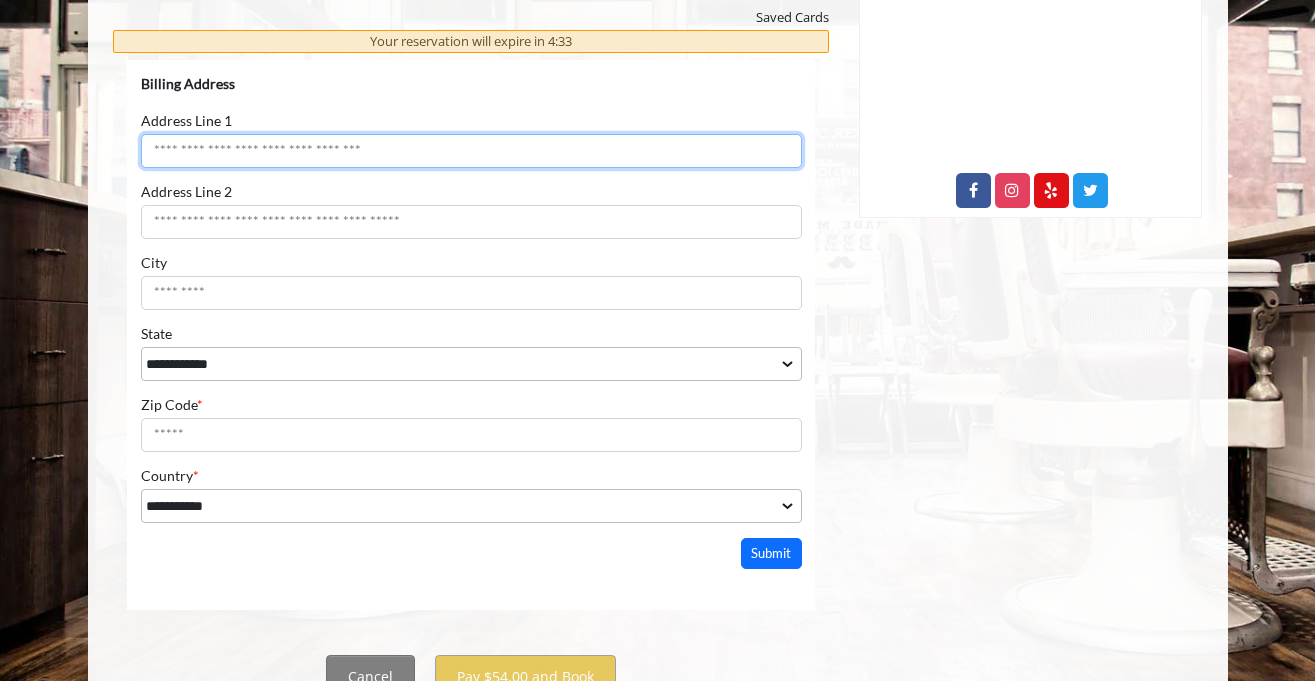 click on "Address Line 1" at bounding box center (470, 150) 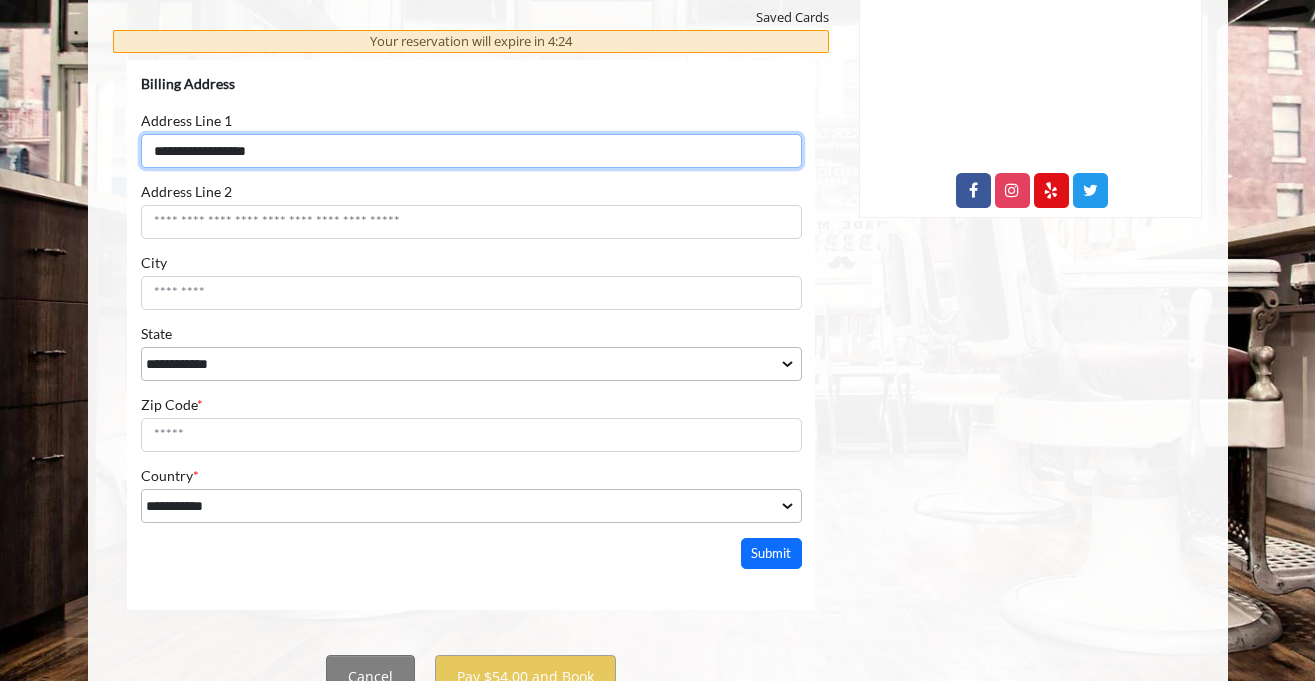type on "**********" 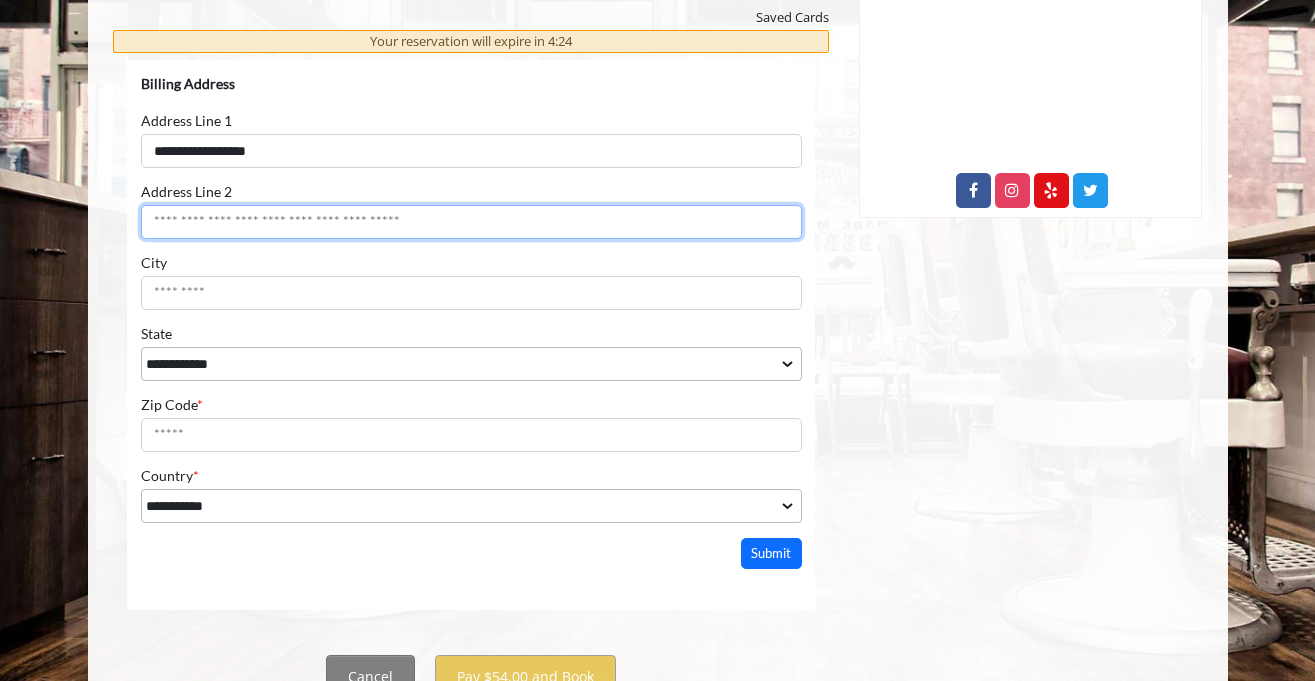 click on "Address Line 2" at bounding box center (470, 221) 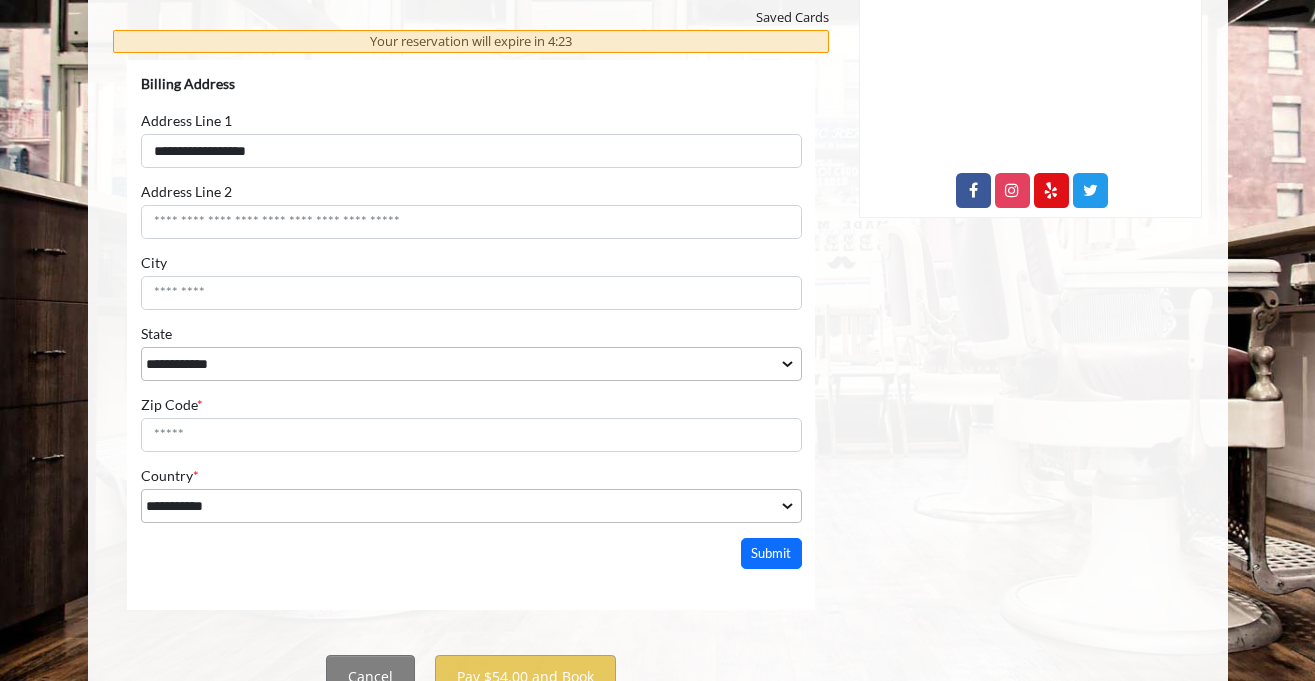 click on "**********" at bounding box center (470, 298) 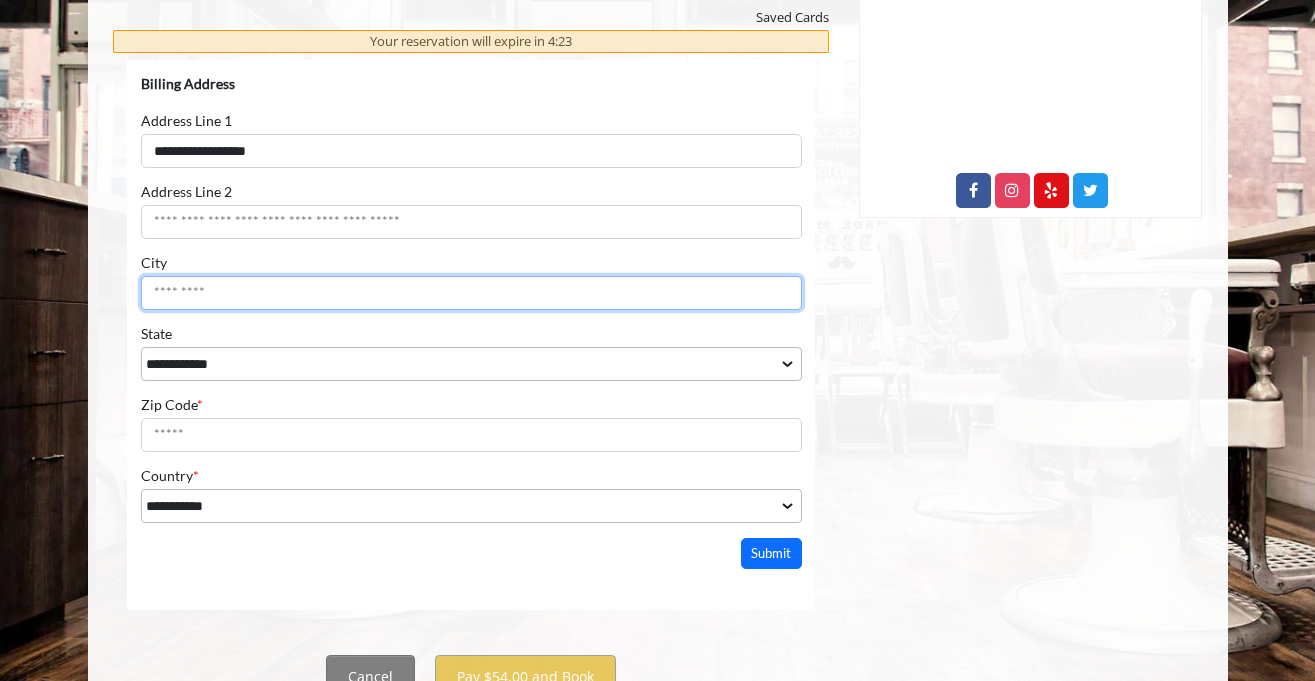 click on "City" at bounding box center (470, 292) 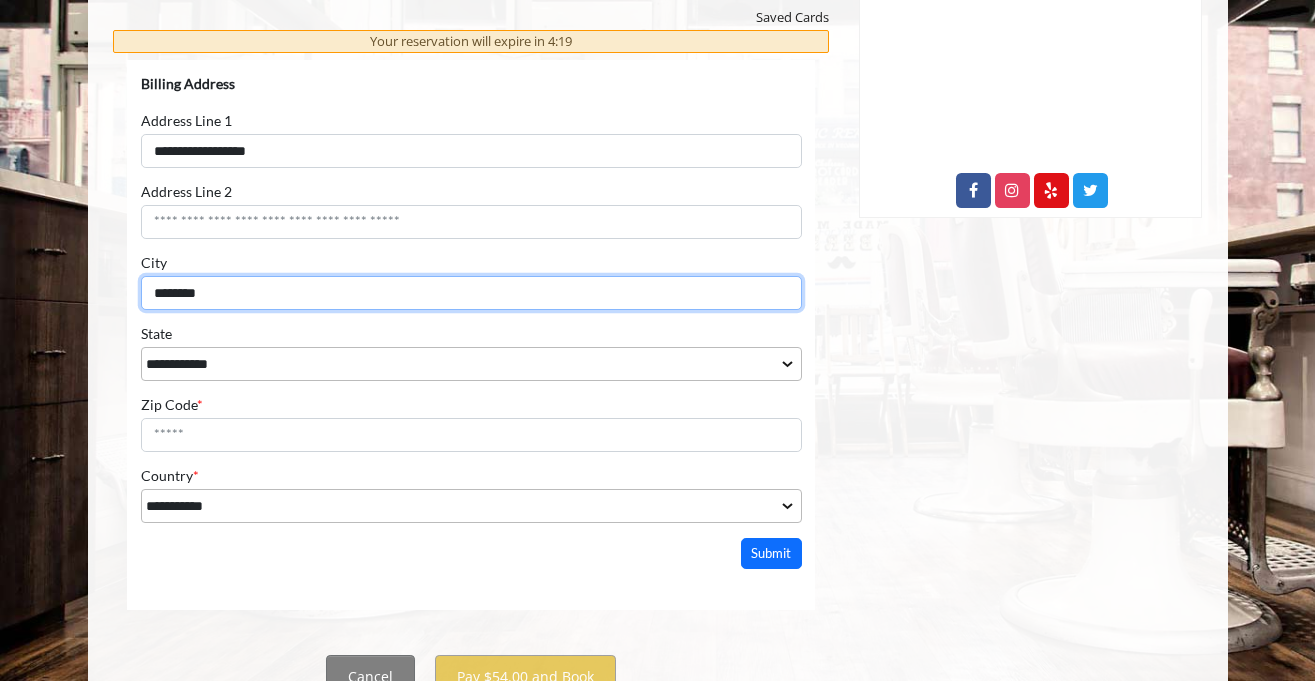 type on "********" 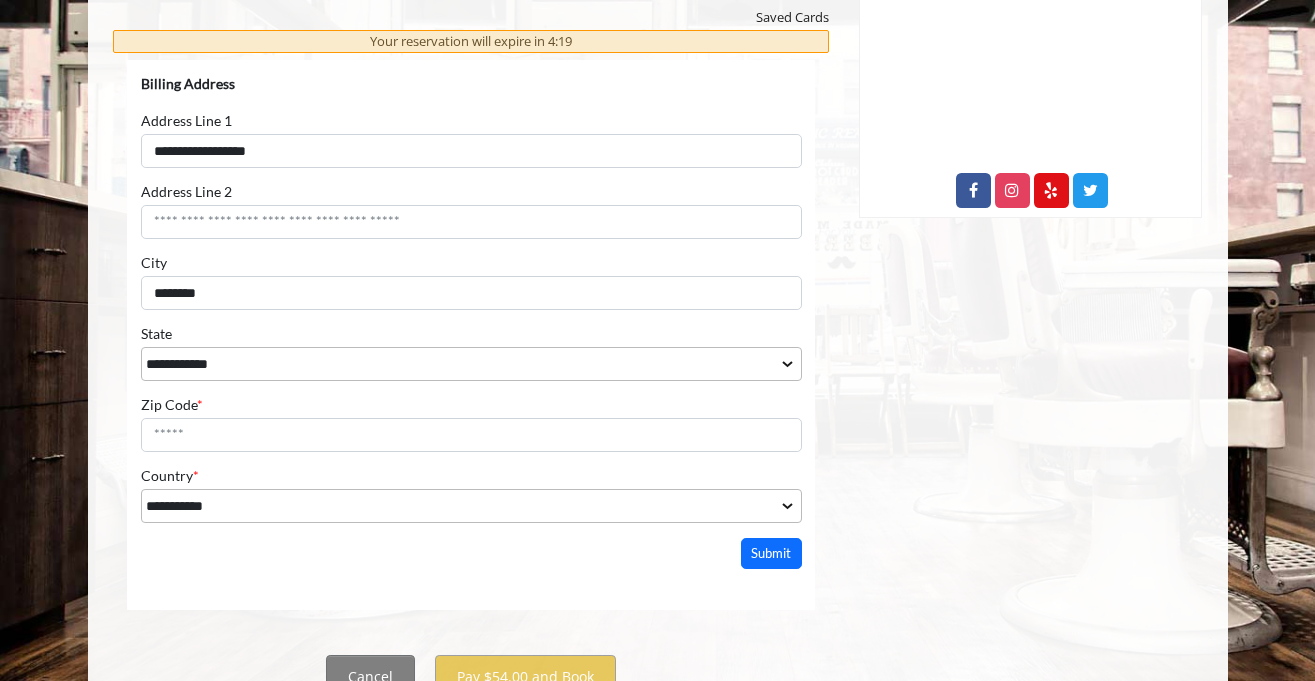 click on "**********" at bounding box center (470, 298) 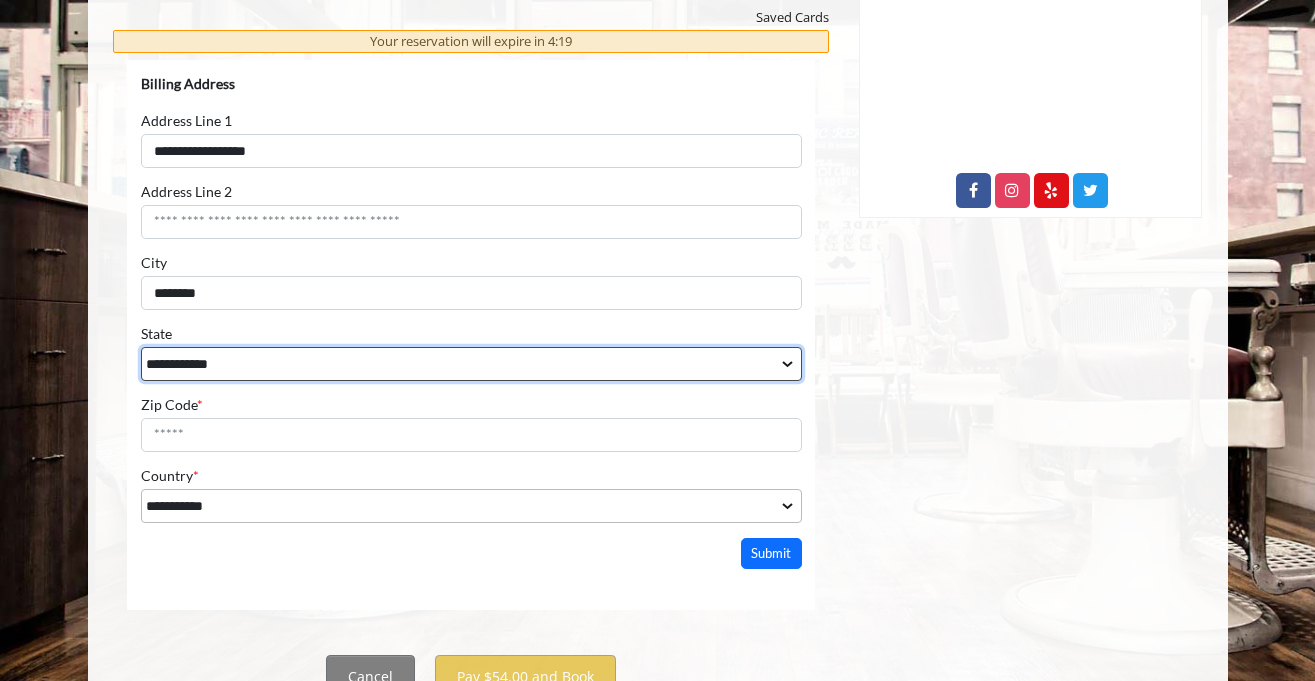 click on "**********" at bounding box center [470, 363] 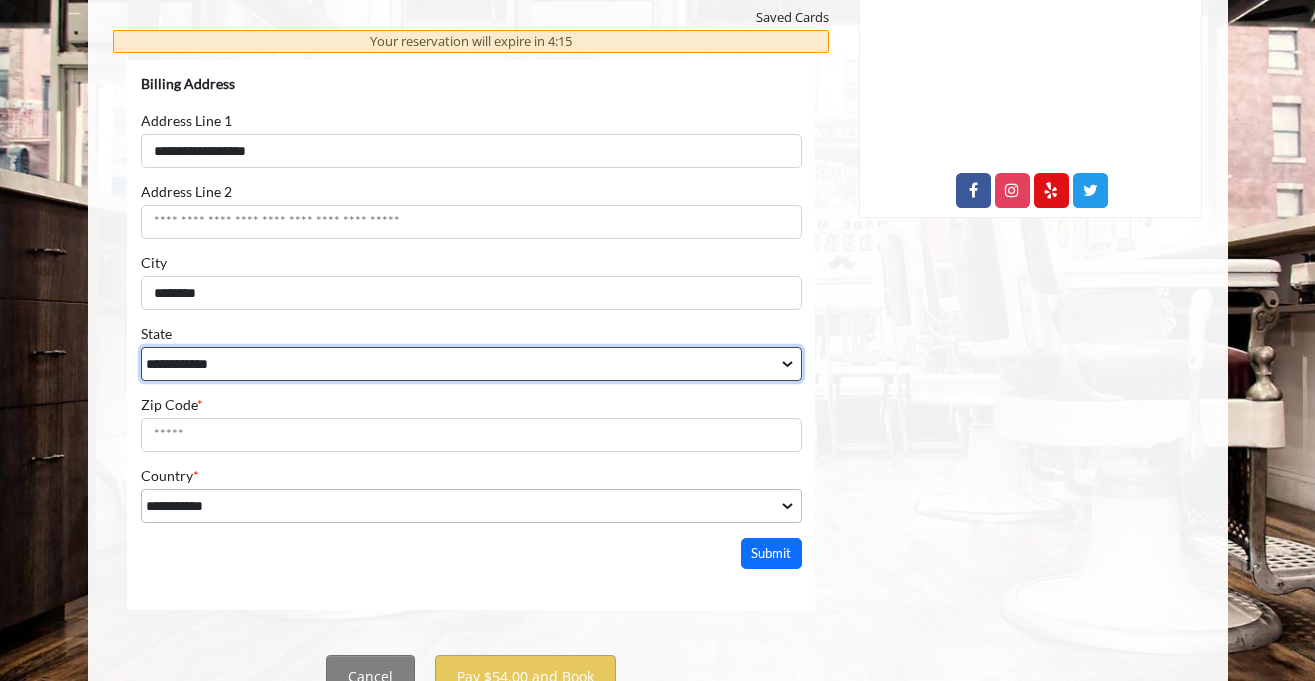 select on "**" 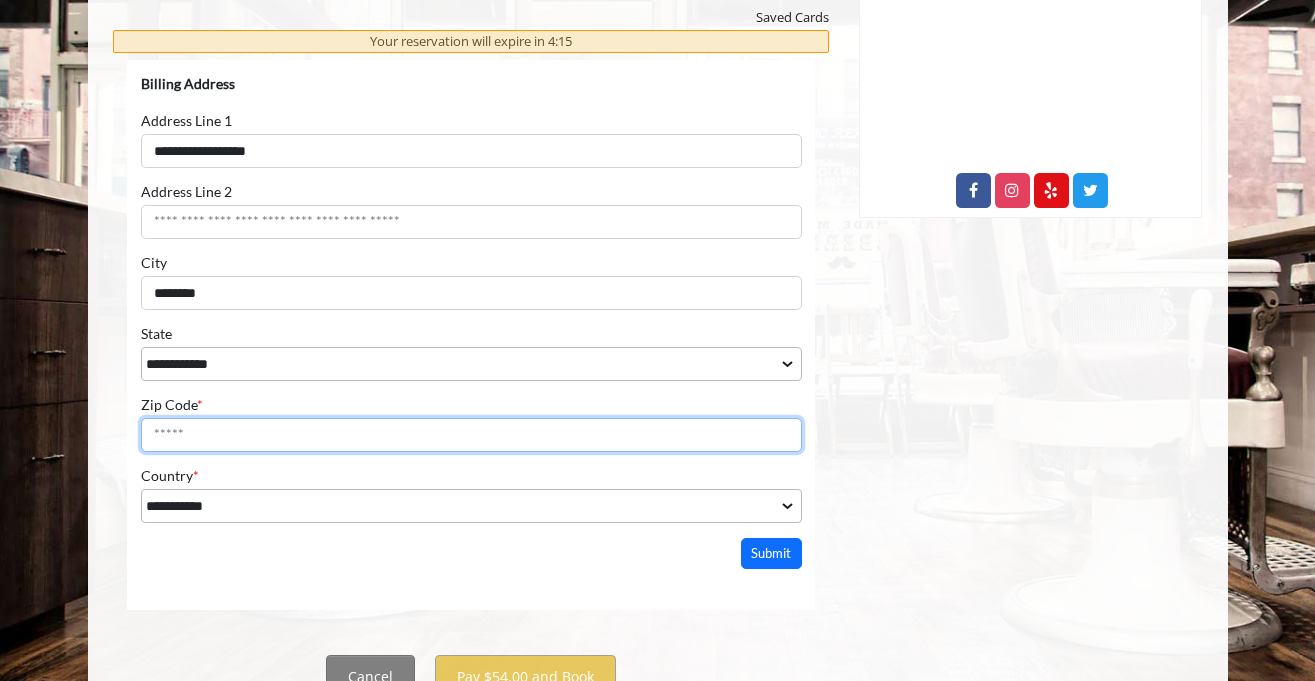 click on "Zip Code  *" at bounding box center (470, 434) 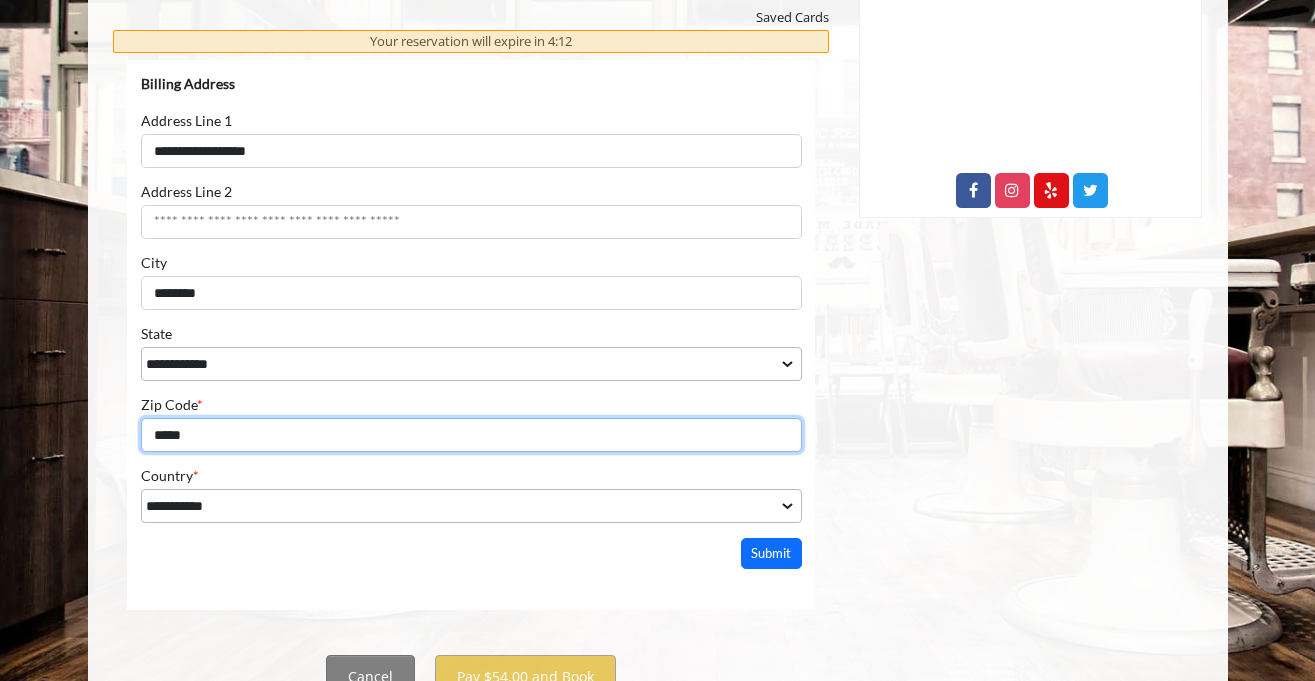 type on "*****" 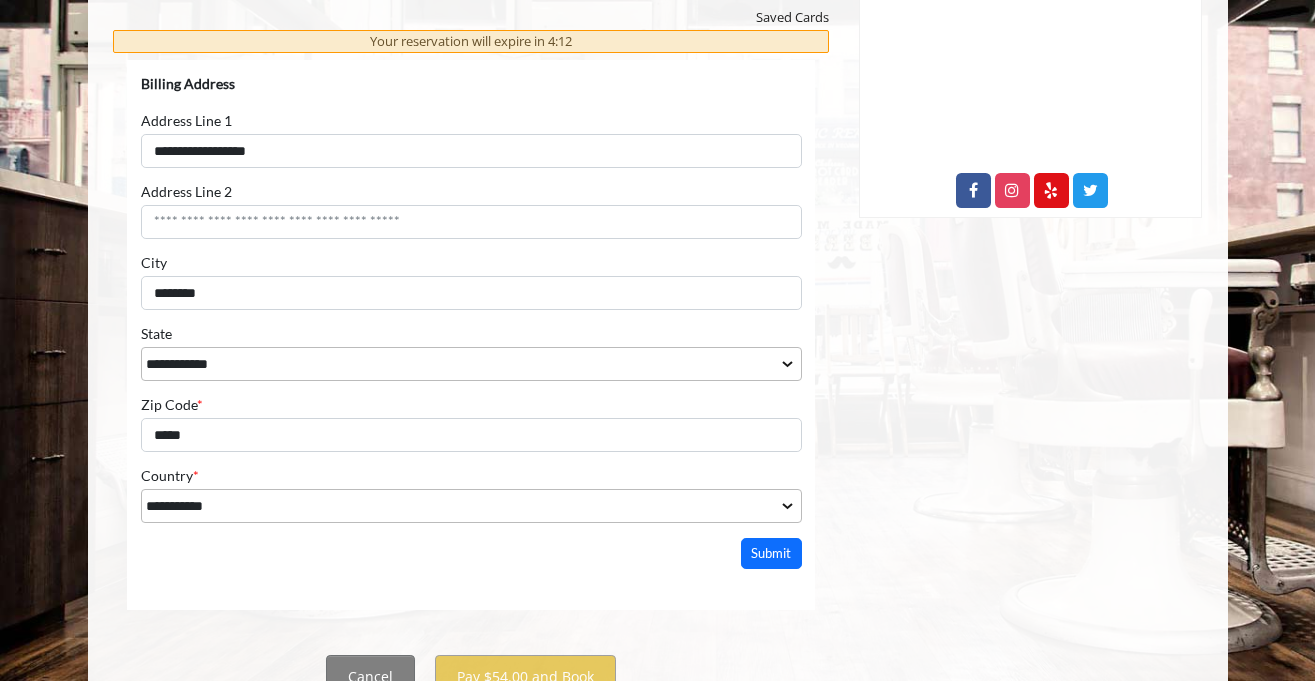 click on "**********" at bounding box center (470, 313) 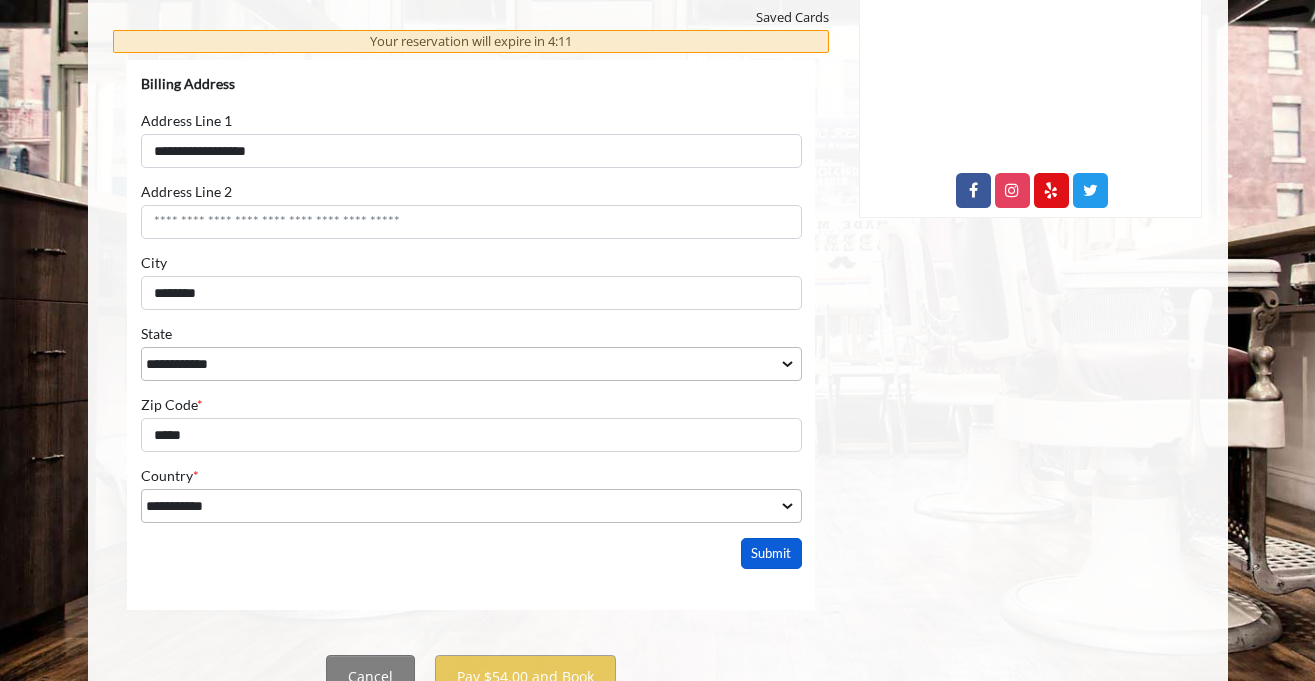 click on "Submit" at bounding box center (771, 552) 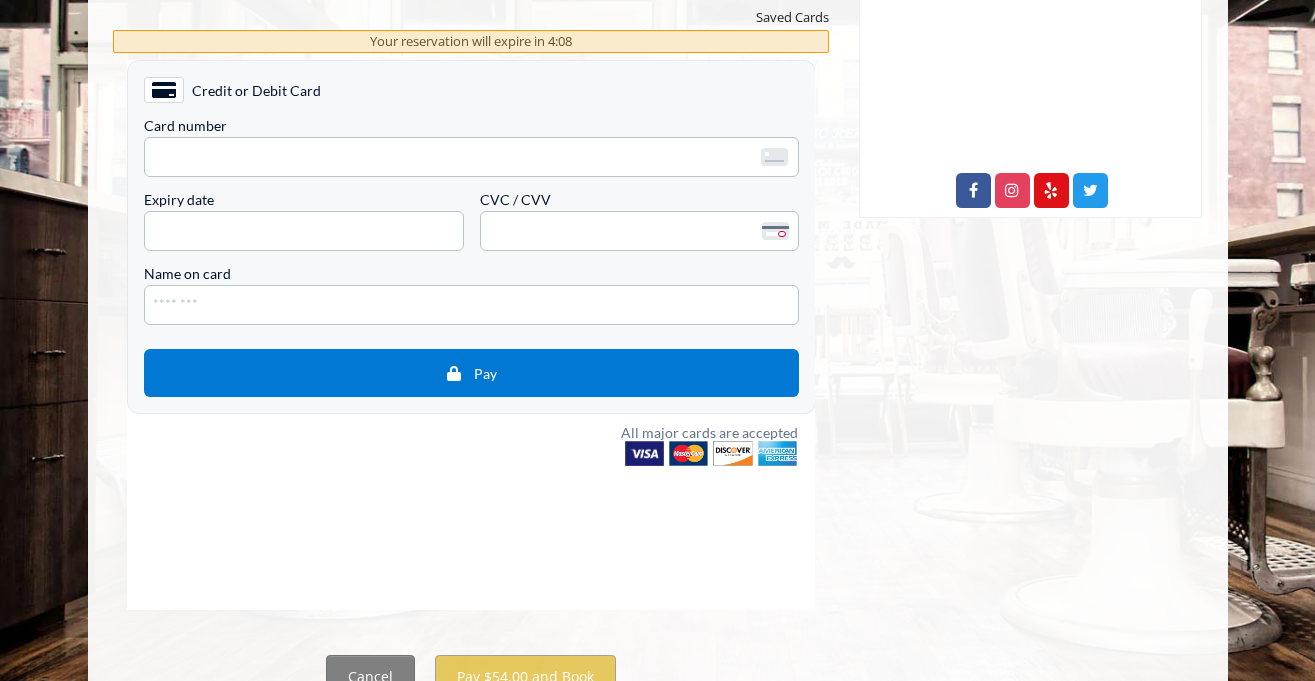 click on "Card number <p>Your browser does not support iframes.</p> Expiry date <p>Your browser does not support iframes.</p> CVC / CVV <p>Your browser does not support iframes.</p>" at bounding box center [470, 184] 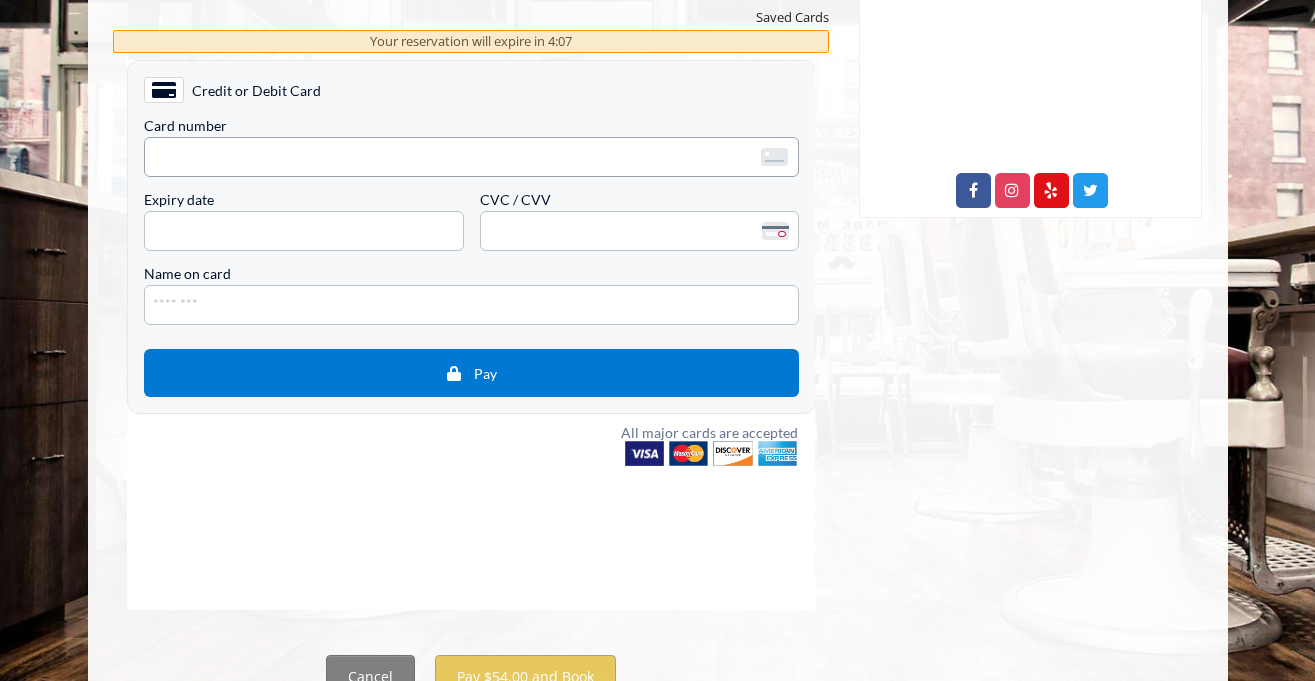 click on "<p>Your browser does not support iframes.</p>" at bounding box center (470, 156) 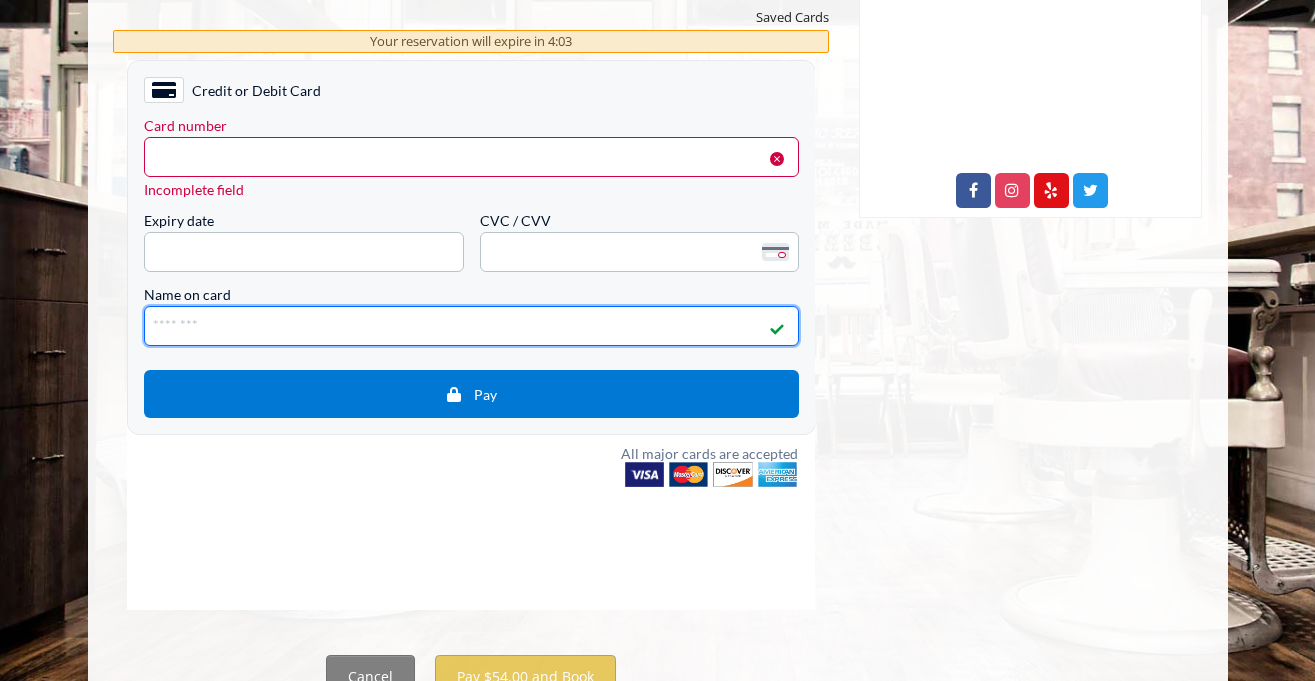type on "*********" 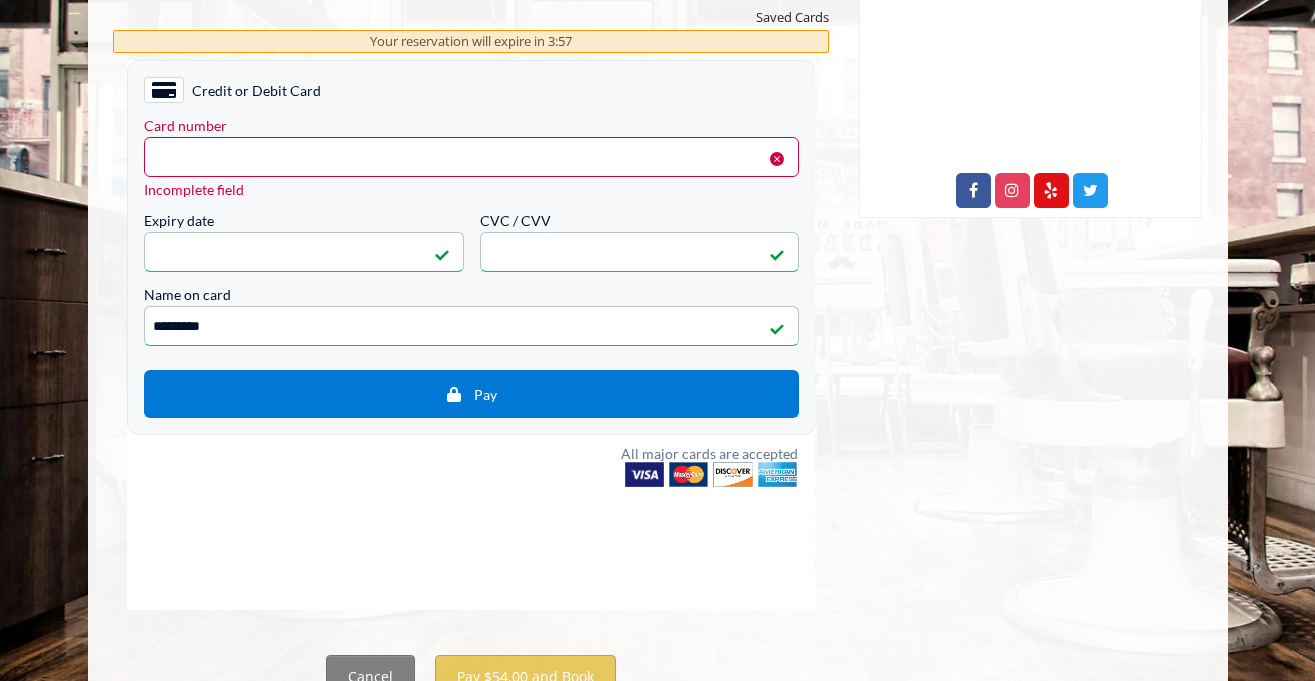 click on "Incomplete field" at bounding box center [470, 188] 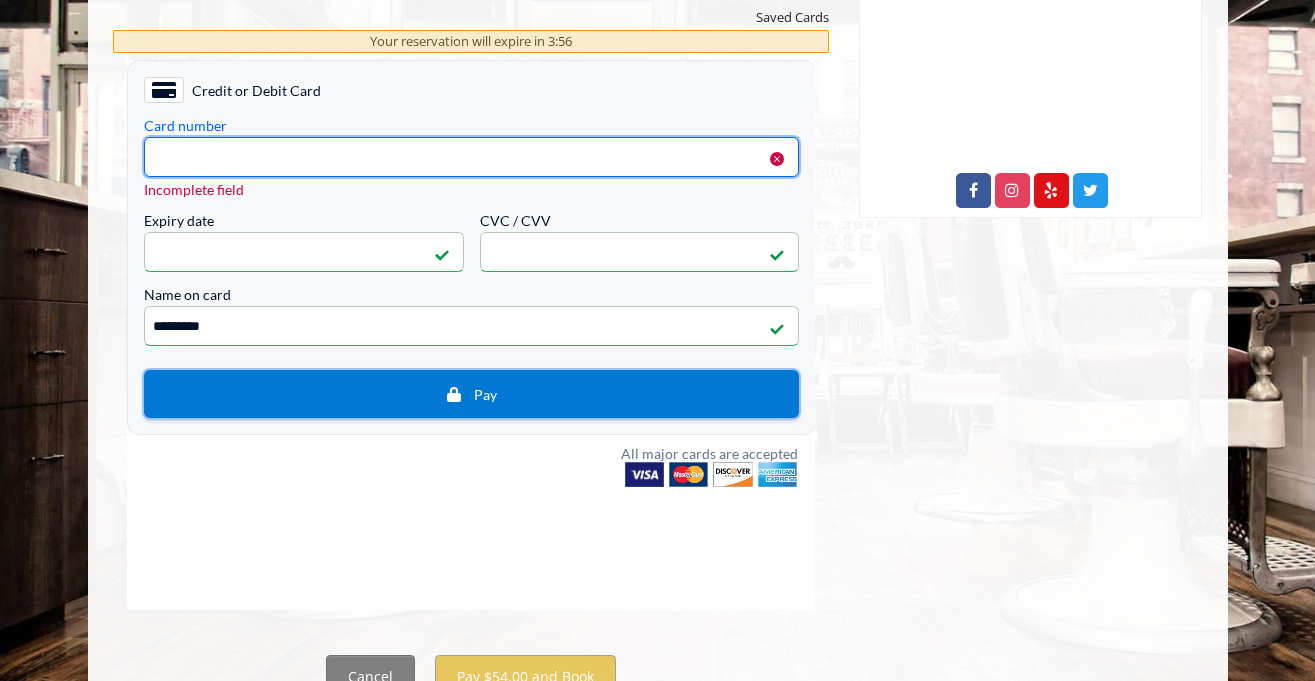 click on "Pay" at bounding box center [470, 393] 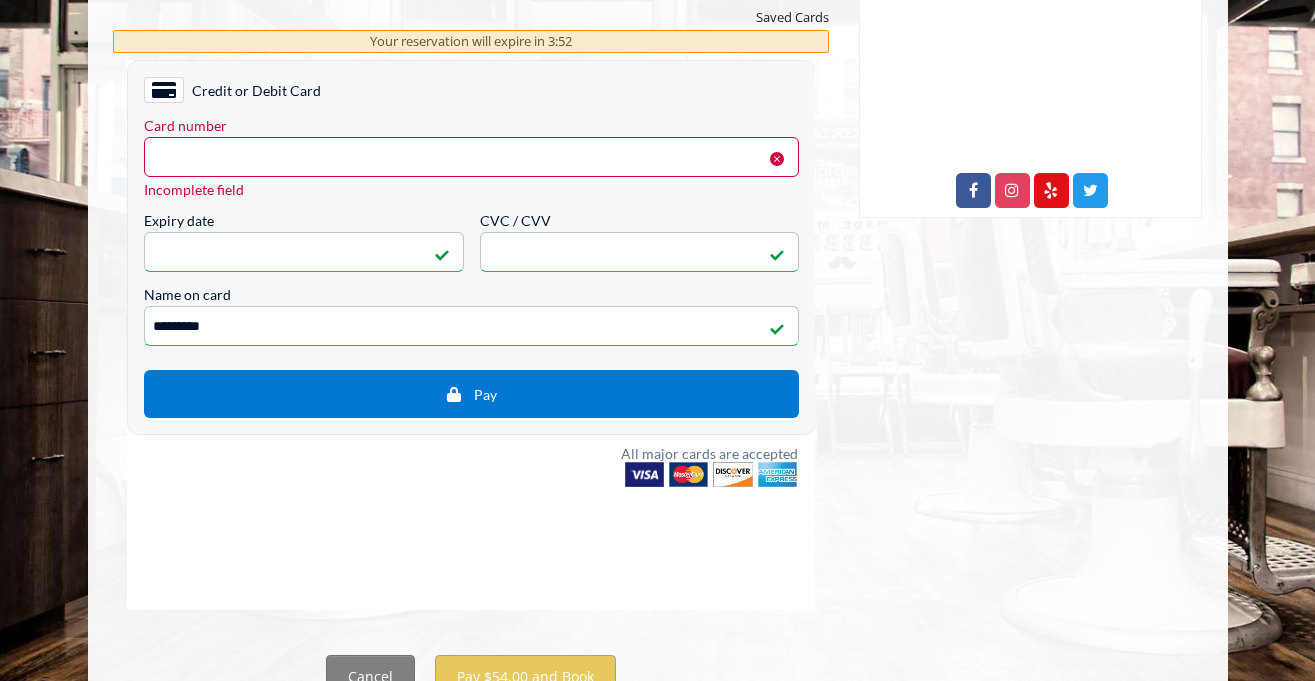 click on "<p>Your browser does not support iframes.</p>" at bounding box center [470, 156] 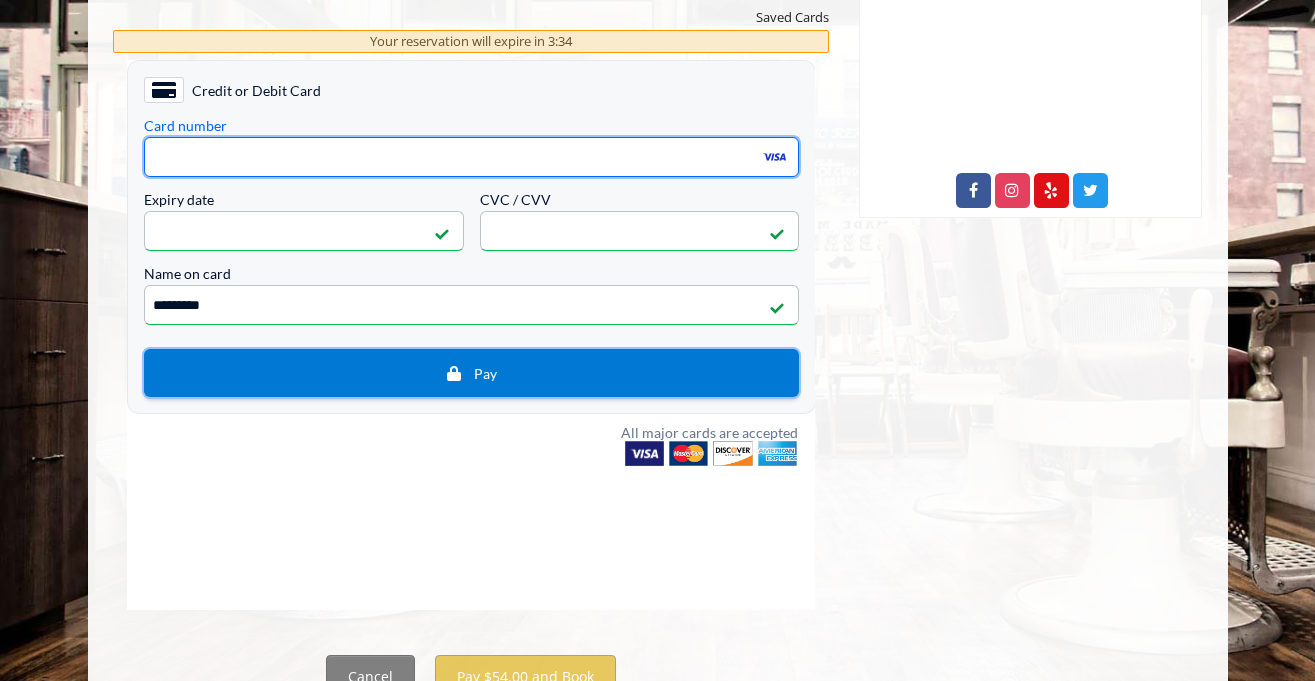 click on "Pay" at bounding box center [470, 372] 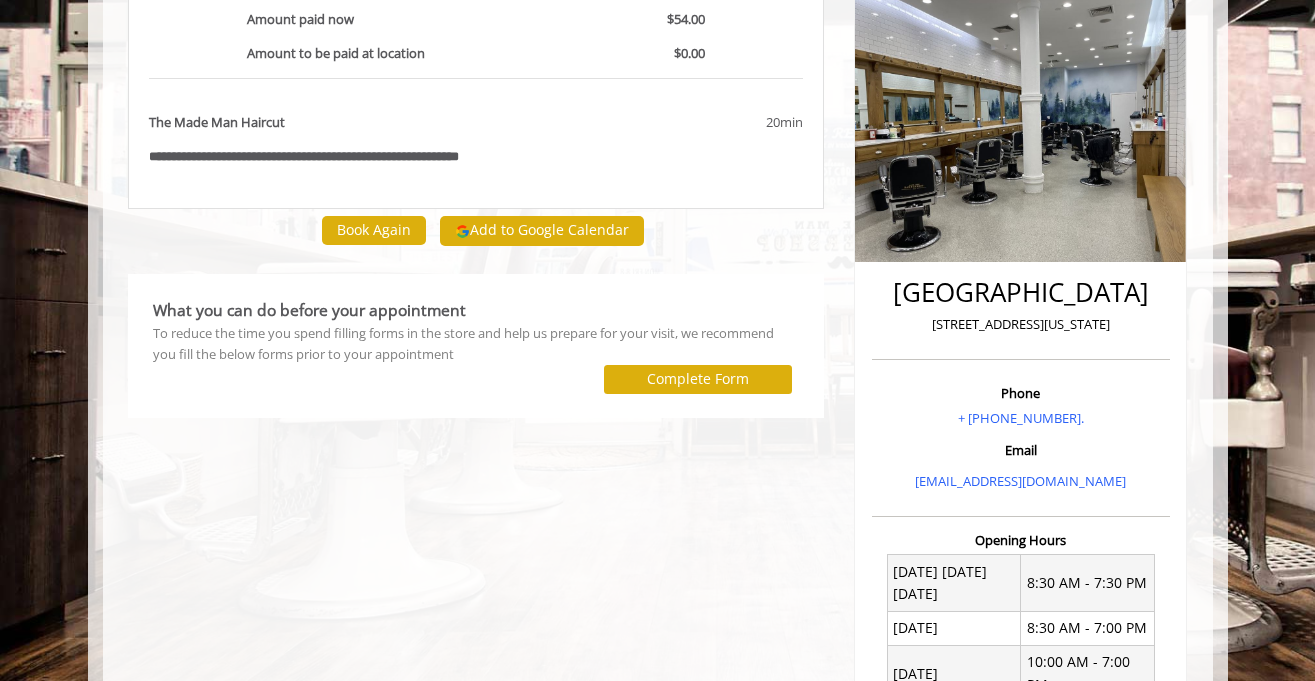 scroll, scrollTop: 0, scrollLeft: 0, axis: both 